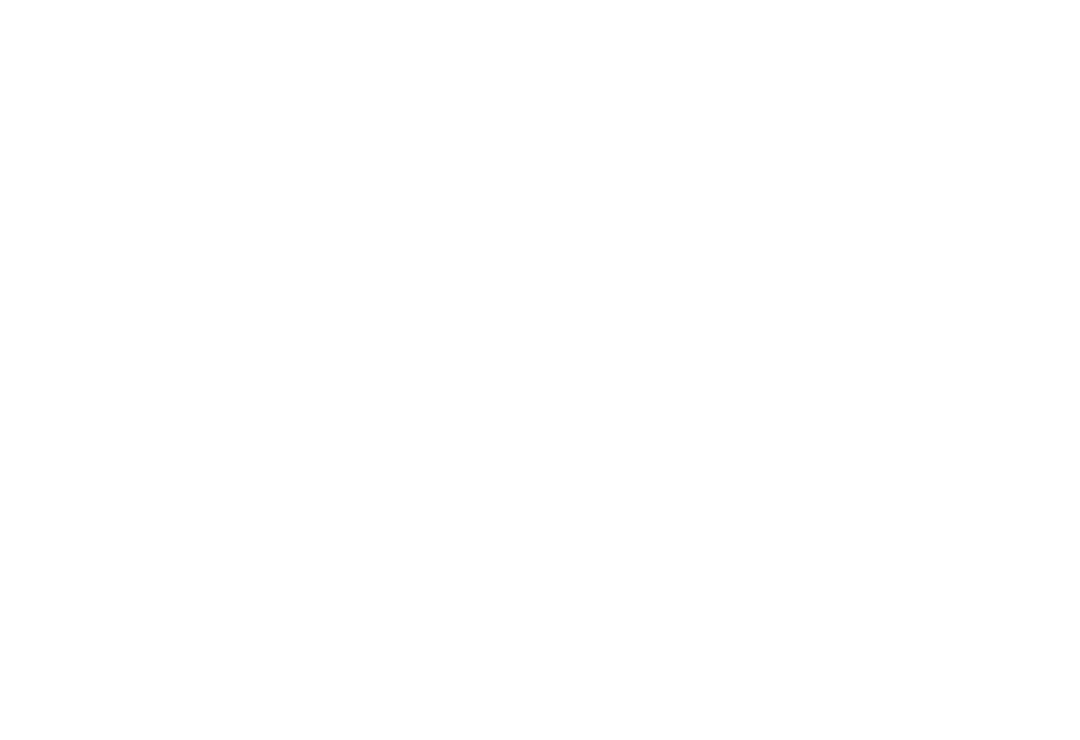 scroll, scrollTop: 0, scrollLeft: 0, axis: both 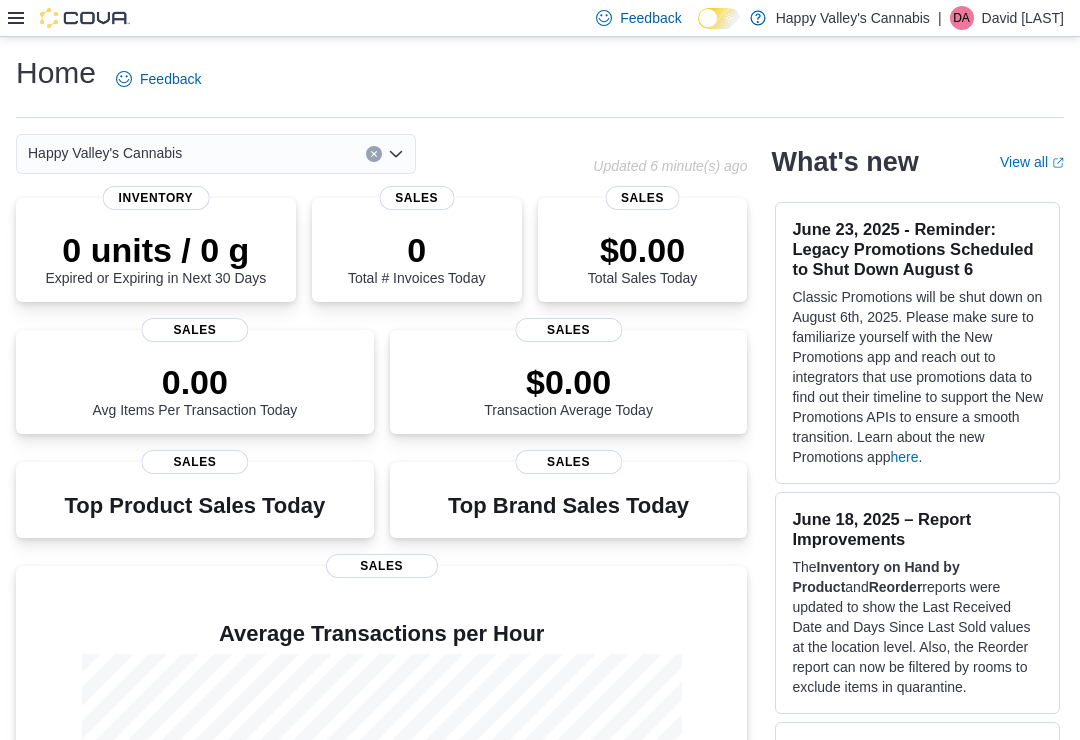 click 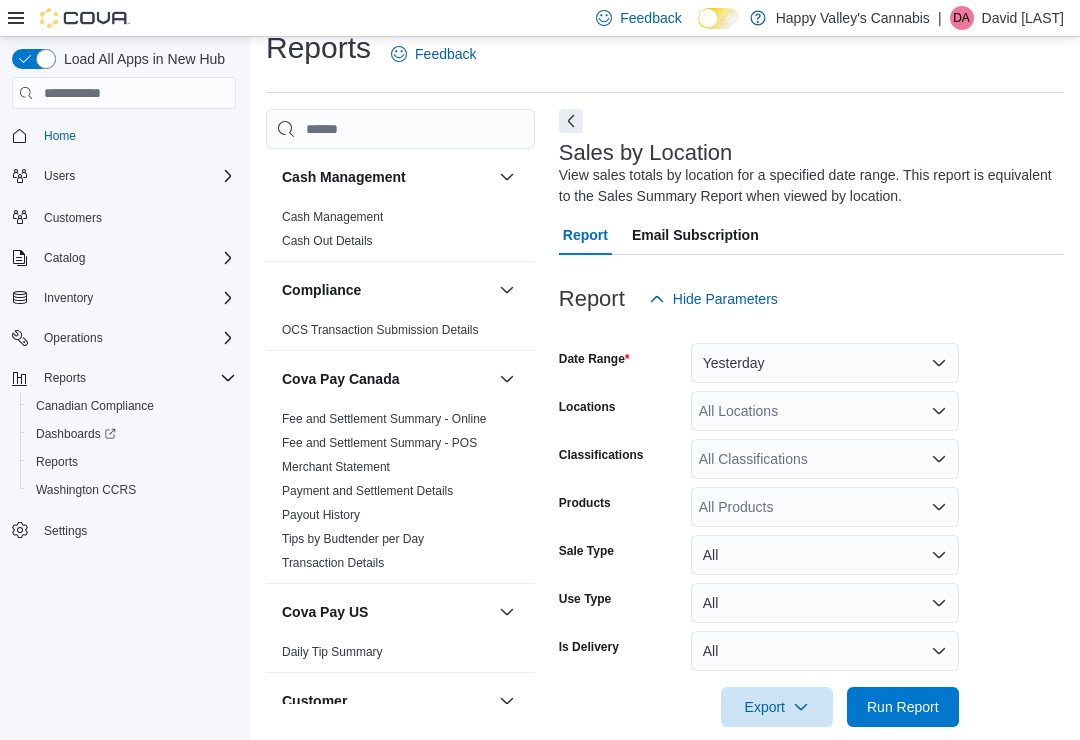 scroll, scrollTop: 52, scrollLeft: 0, axis: vertical 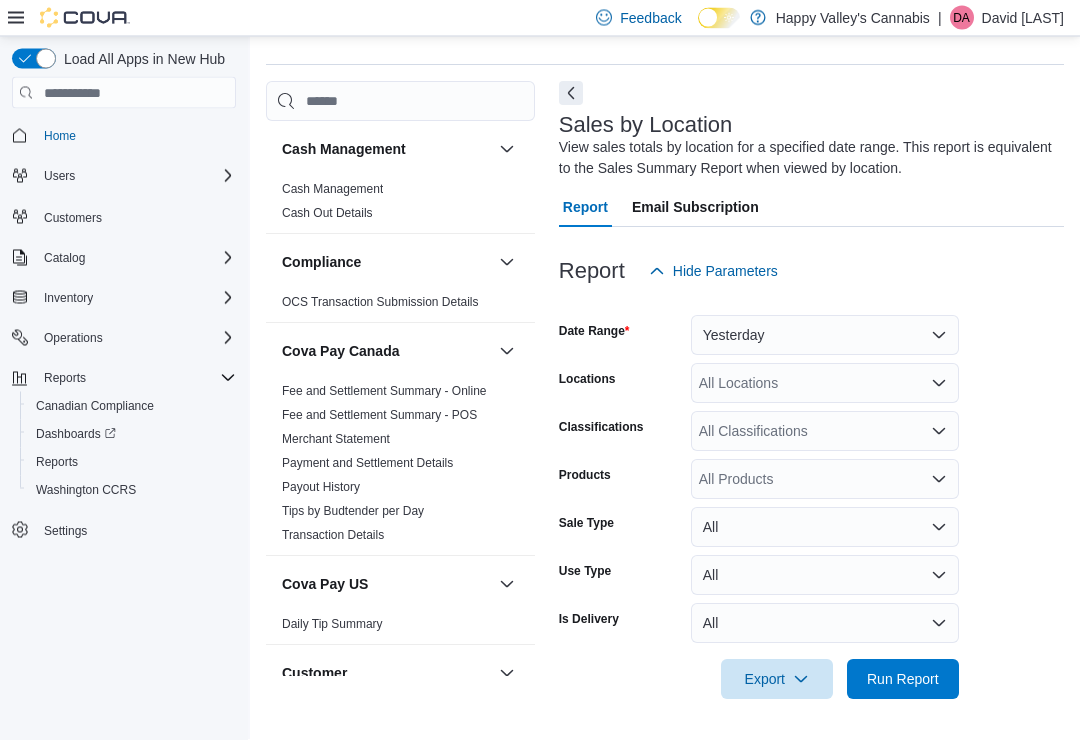 click on "Run Report" at bounding box center (903, 680) 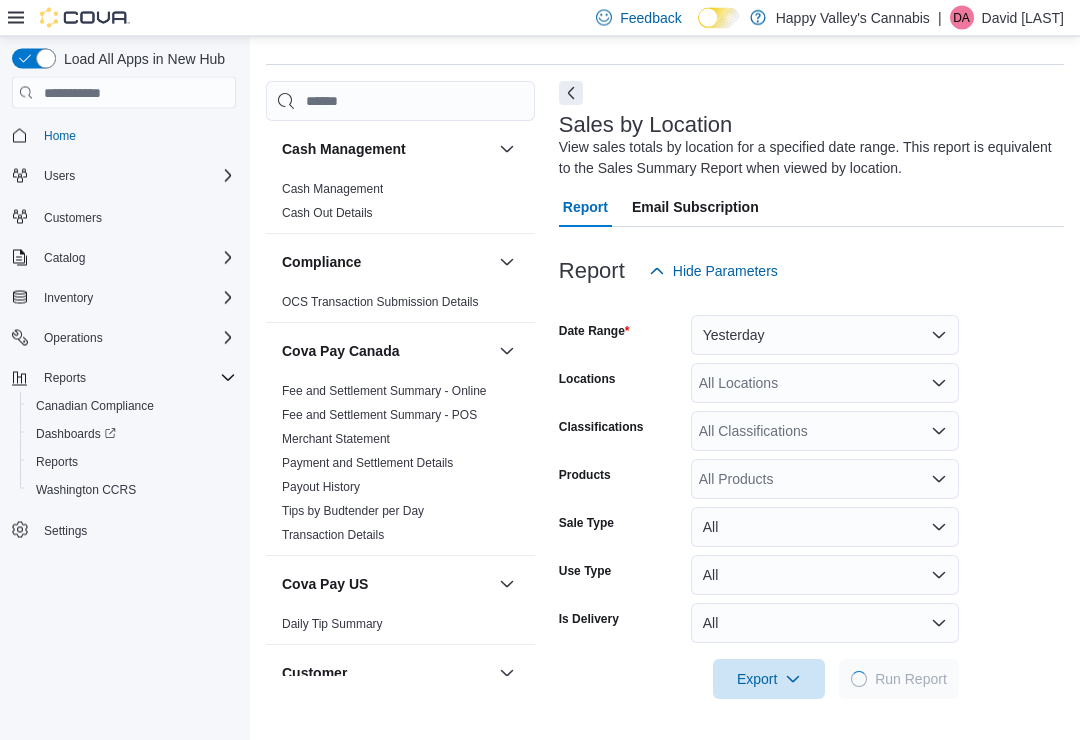 scroll, scrollTop: 53, scrollLeft: 0, axis: vertical 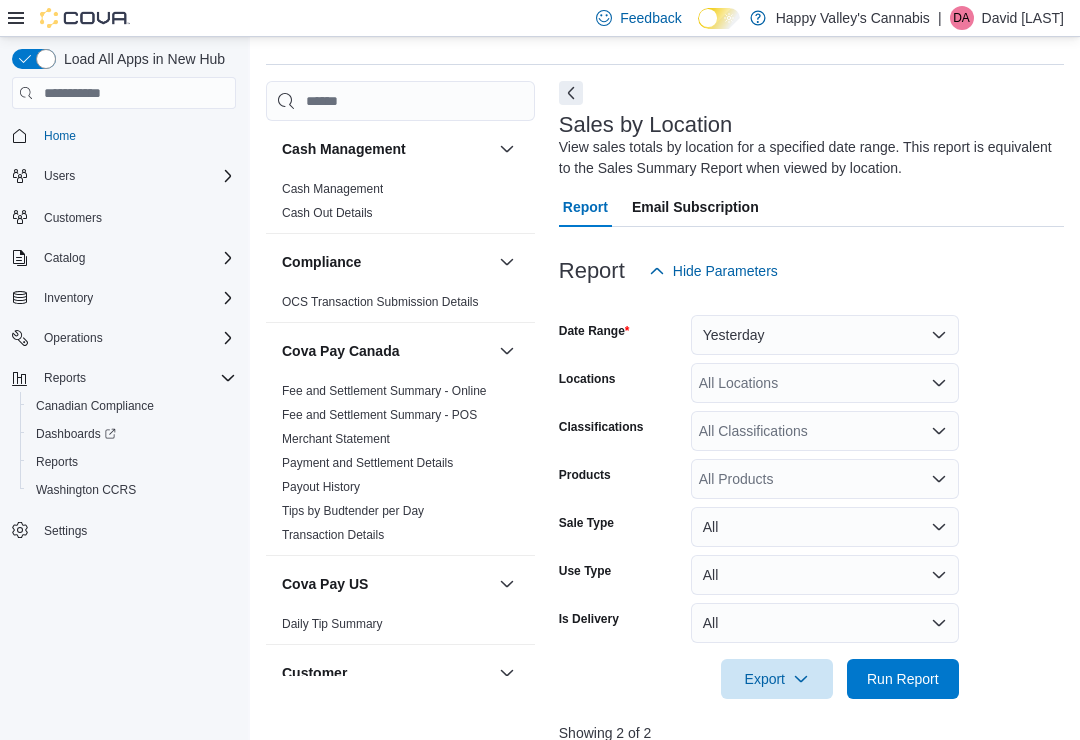 click at bounding box center (571, 93) 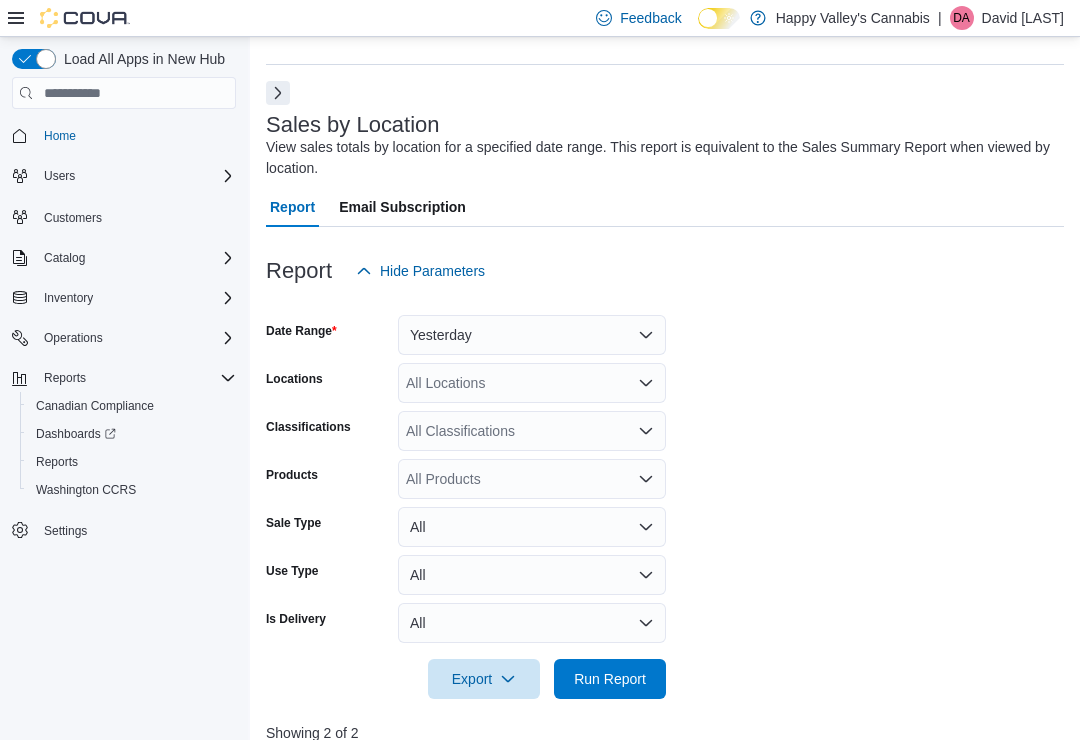 click 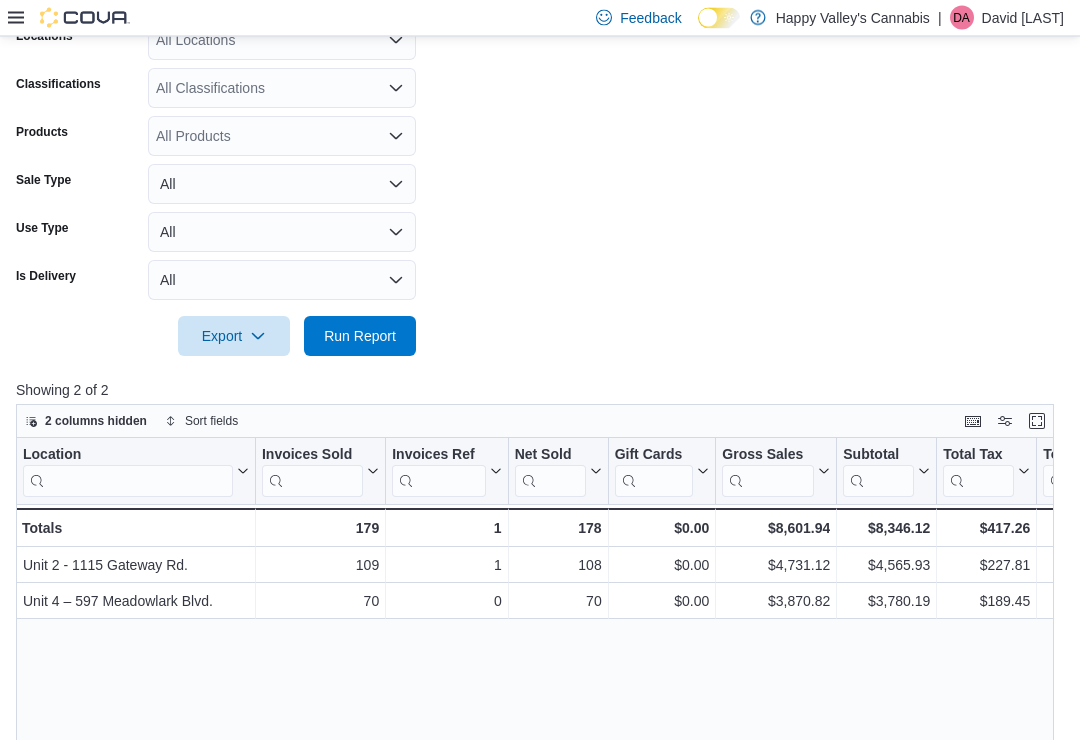 scroll, scrollTop: 375, scrollLeft: 0, axis: vertical 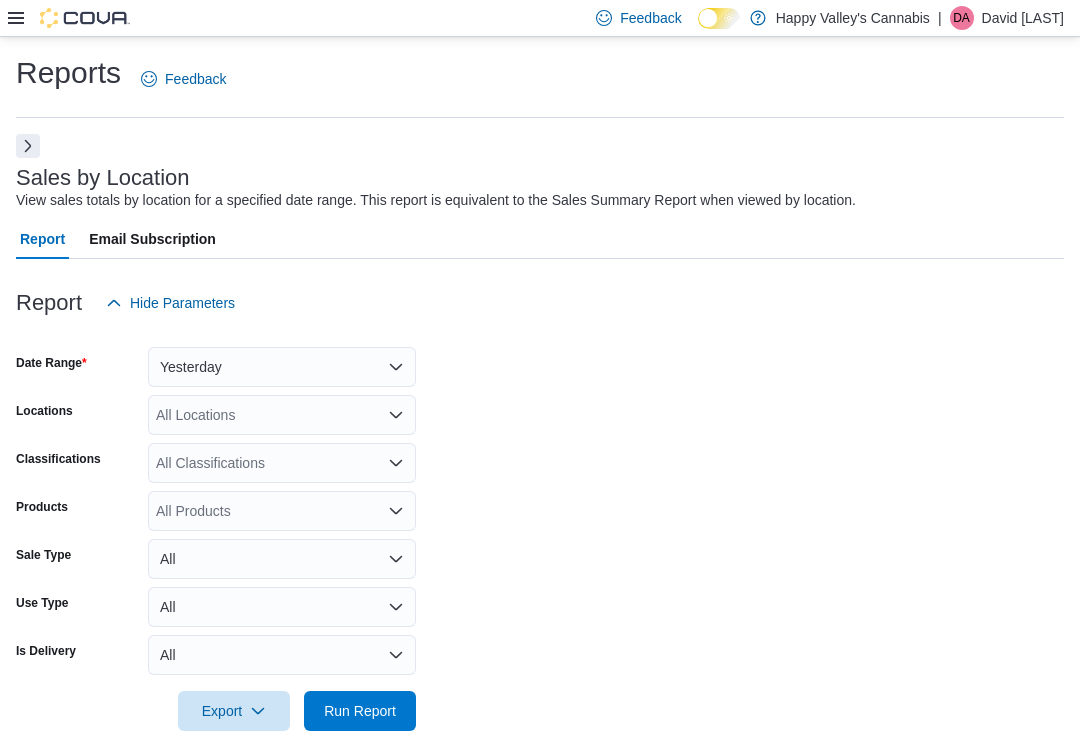 click at bounding box center [28, 146] 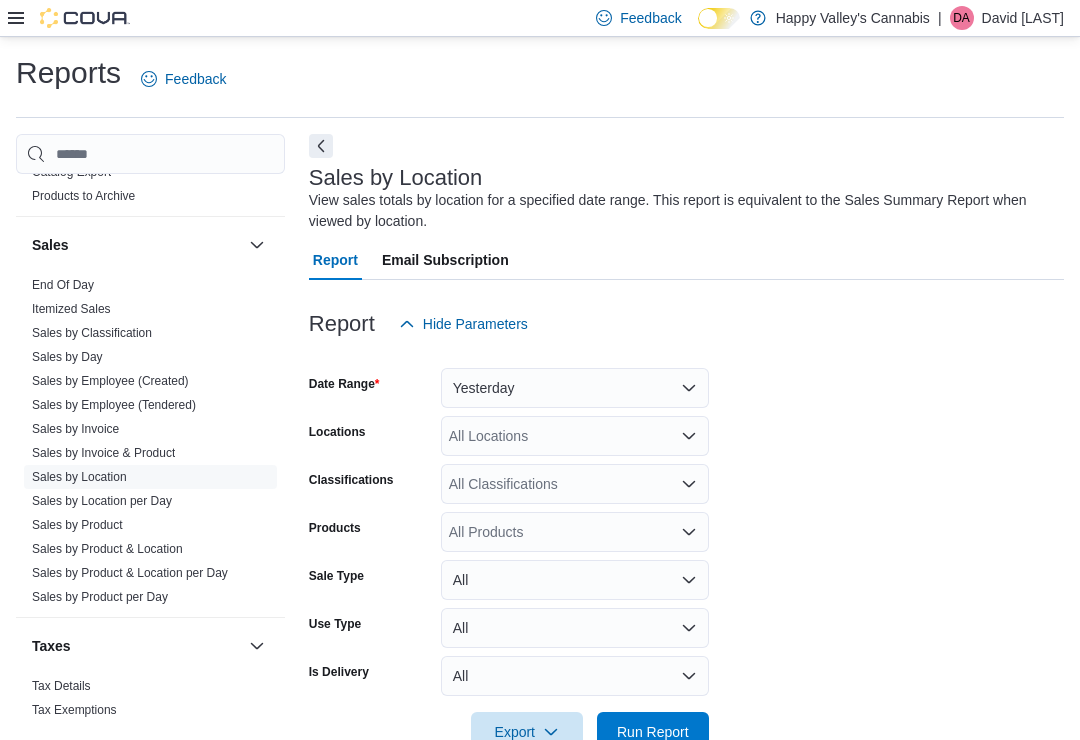 scroll, scrollTop: 1672, scrollLeft: 0, axis: vertical 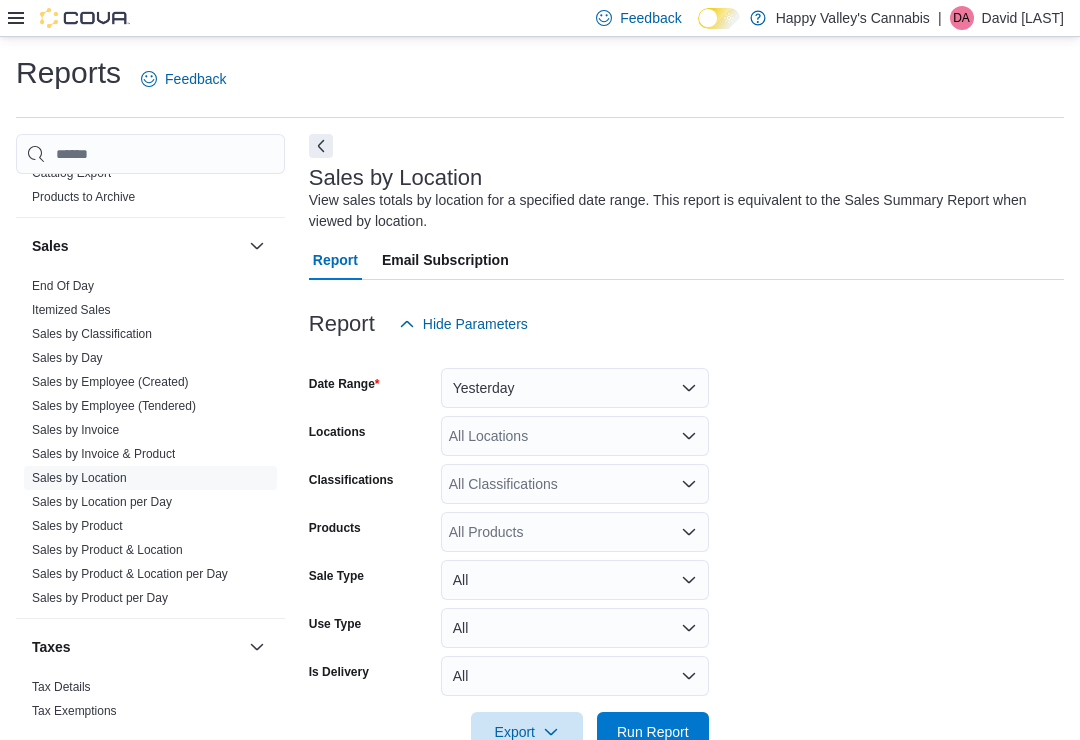 click on "Sales by Invoice" at bounding box center (75, 430) 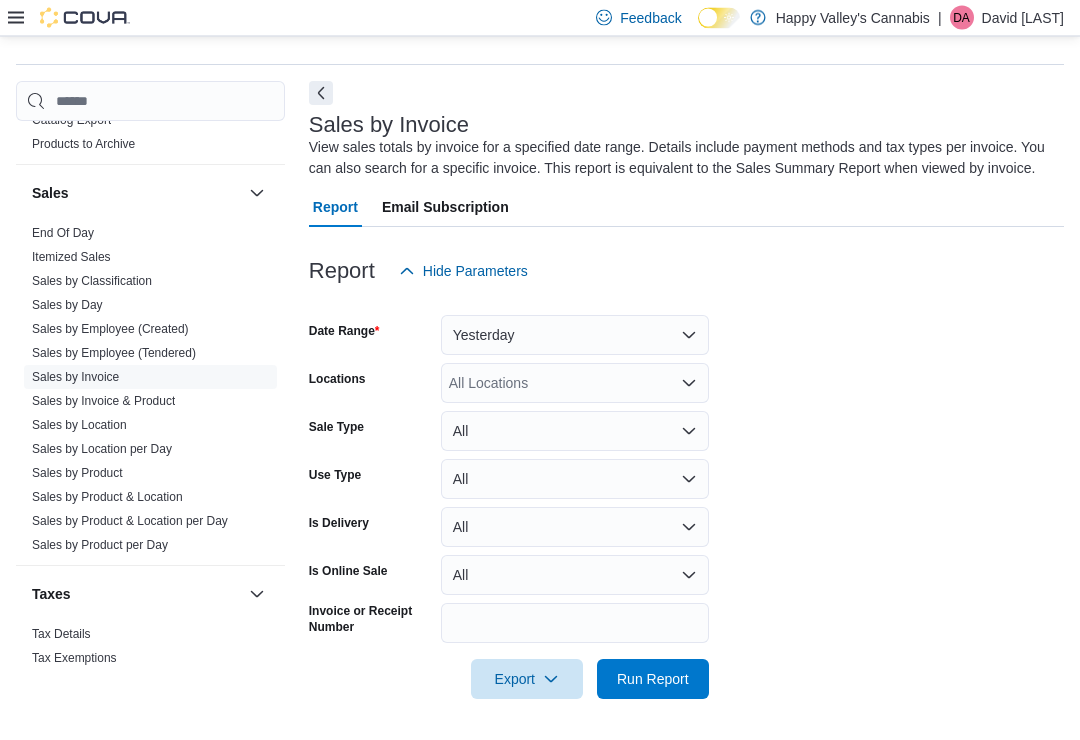 click at bounding box center [321, 94] 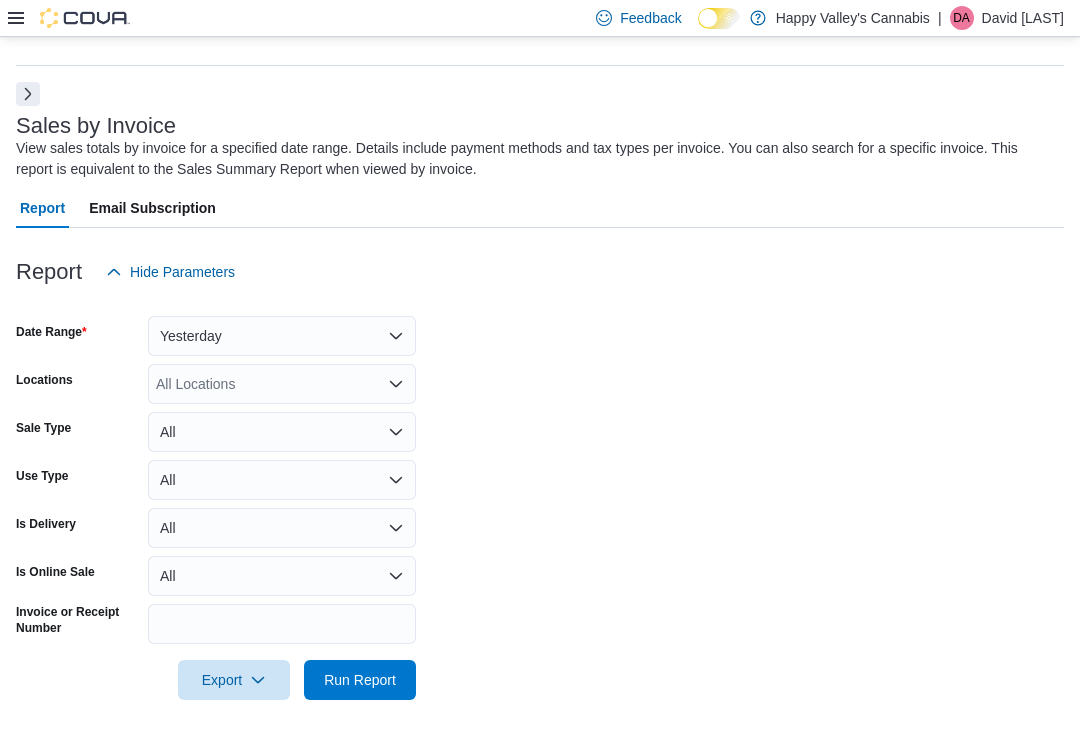 click on "All Locations" at bounding box center (282, 384) 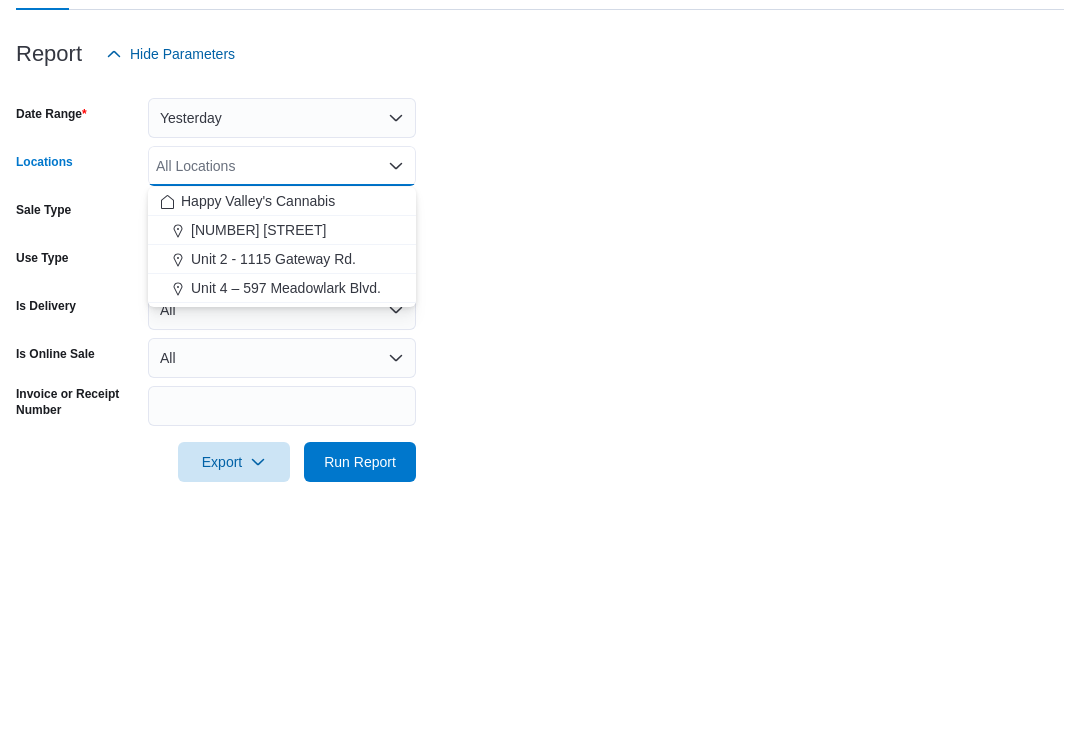 click on "Unit 4 – 597 Meadowlark Blvd." at bounding box center [286, 506] 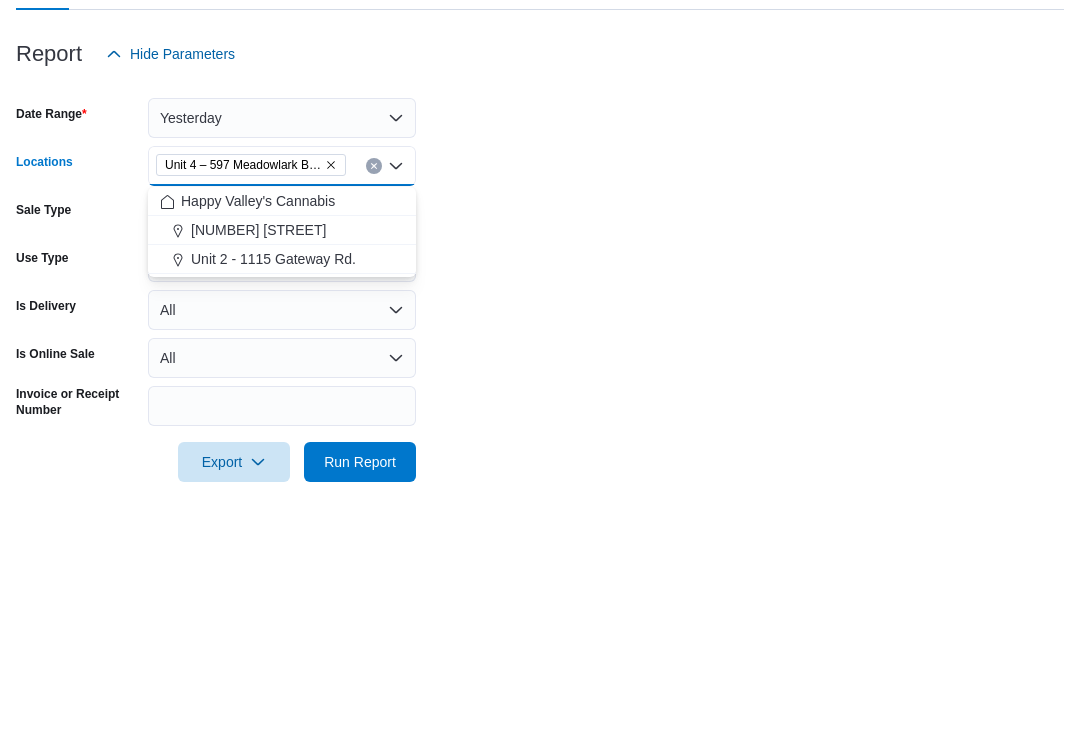 click 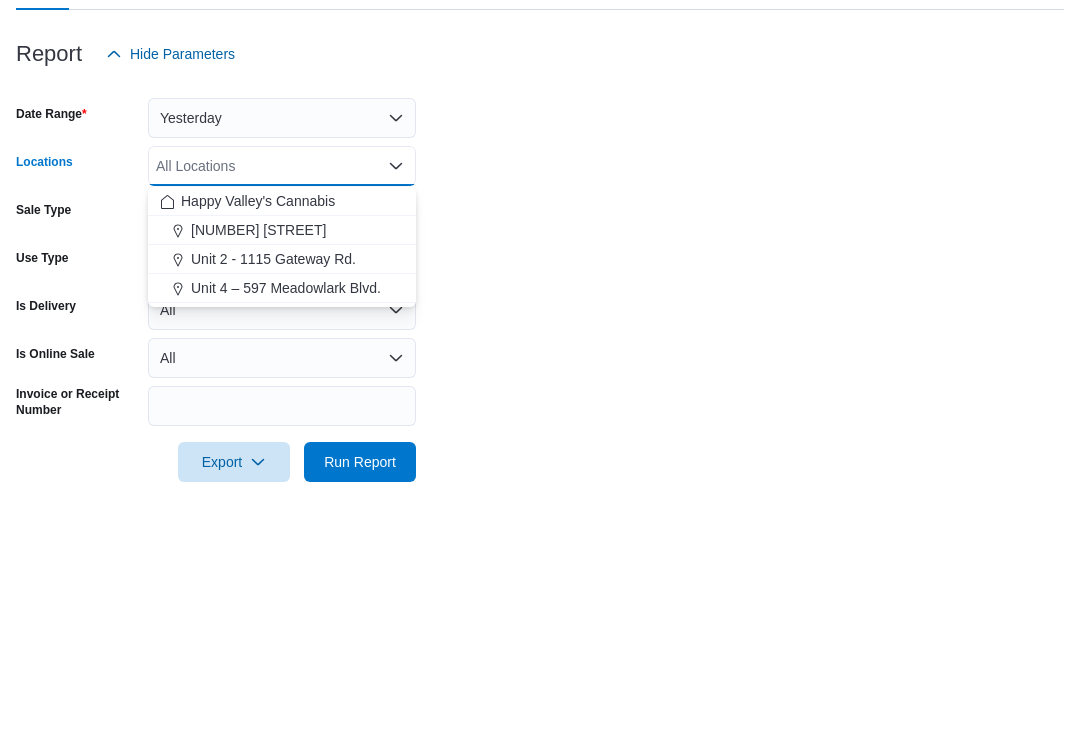 click on "Unit 2 - 1115 Gateway Rd." at bounding box center [273, 477] 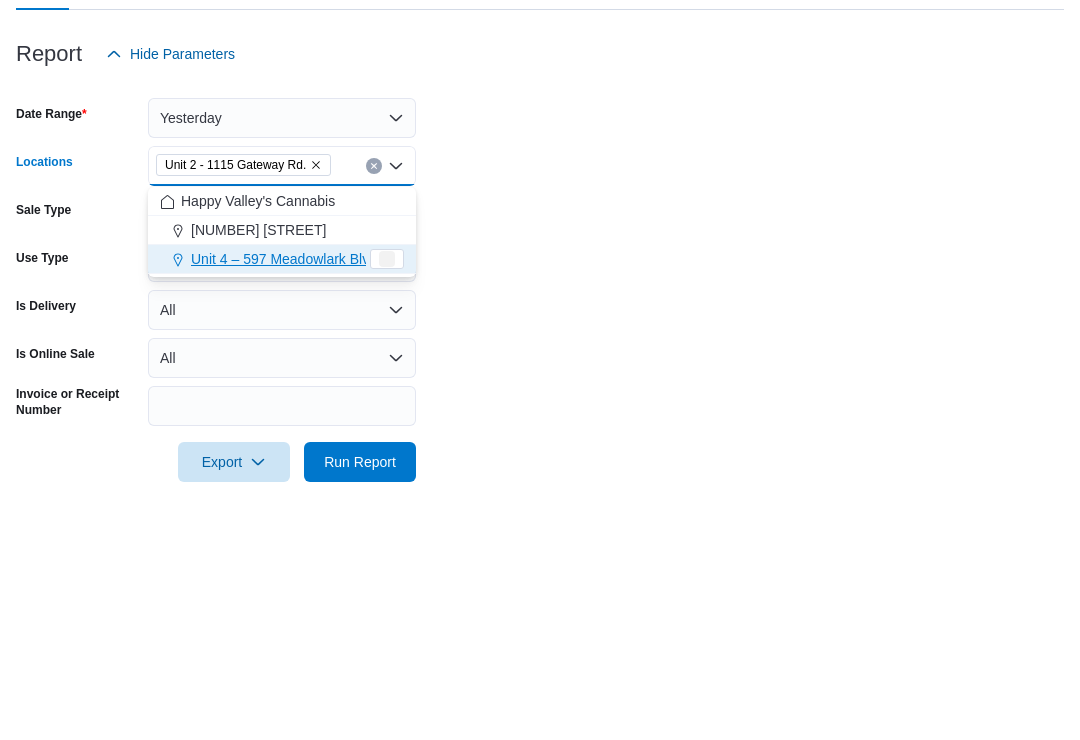 click on "Date Range Yesterday Locations Unit 2 - 1115 Gateway Rd. Combo box. Selected. Unit 2 - 1115 Gateway Rd.. Press Backspace to delete Unit 2 - 1115 Gateway Rd.. Combo box input. All Locations. Type some text or, to display a list of choices, press Down Arrow. To exit the list of choices, press Escape. Sale Type All Use Type All Is Delivery All Is Online Sale All Invoice or Receipt Number Export  Run Report" at bounding box center [540, 496] 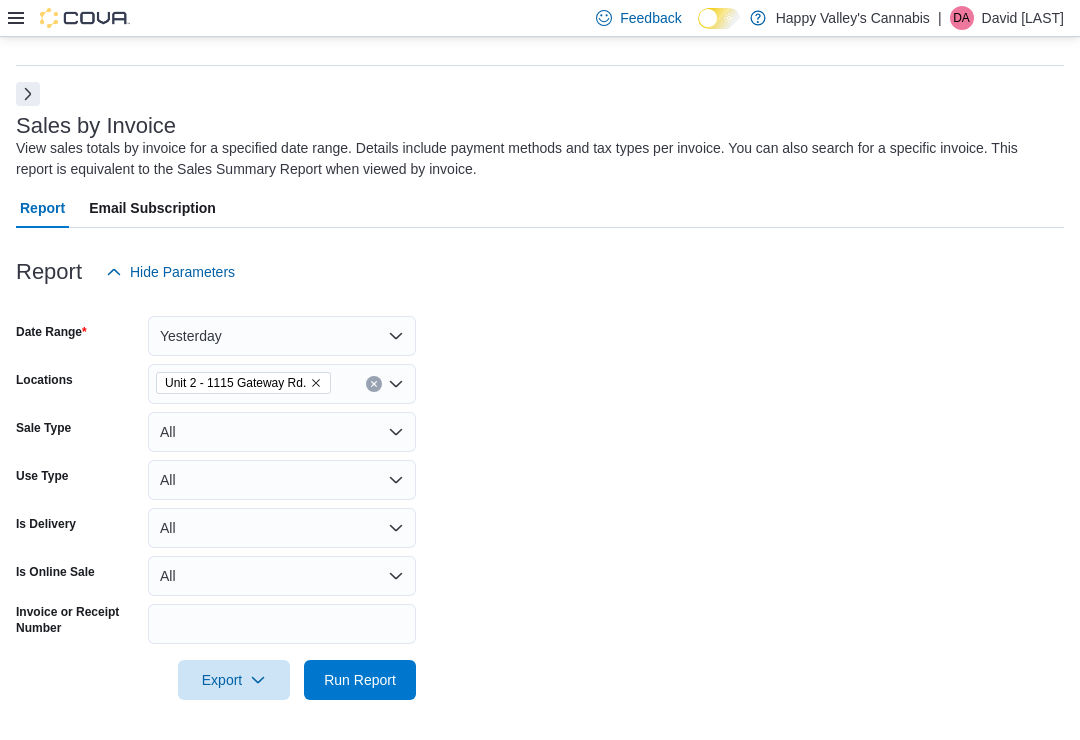 click on "Run Report" at bounding box center [360, 680] 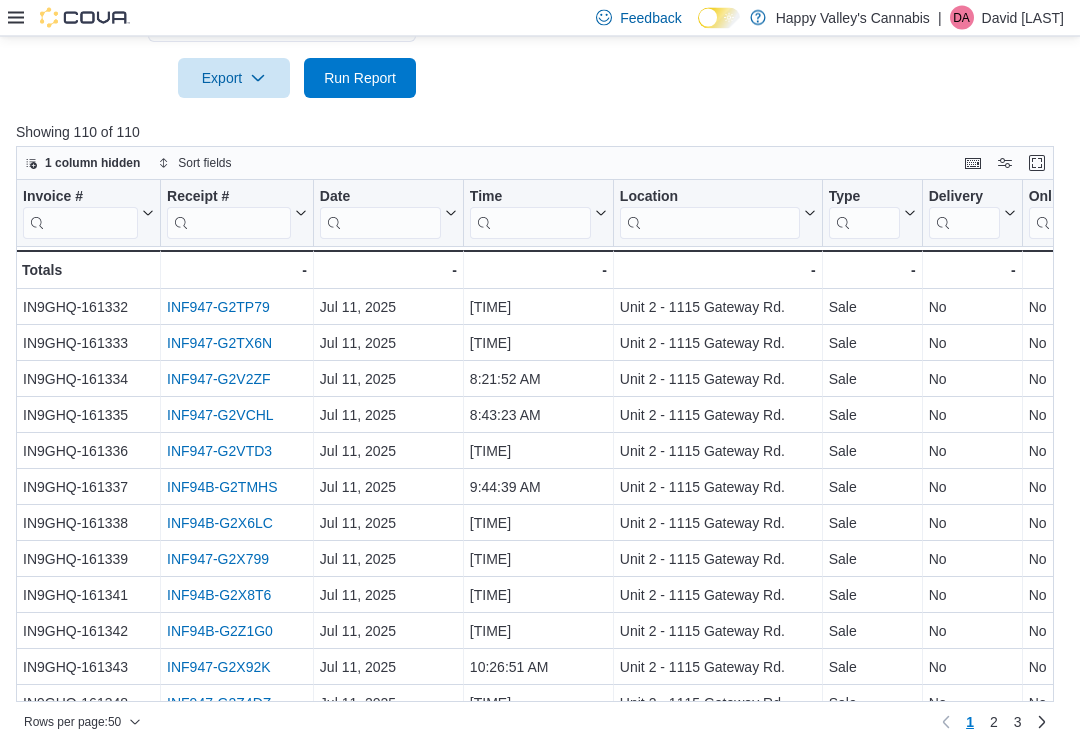scroll, scrollTop: 662, scrollLeft: 0, axis: vertical 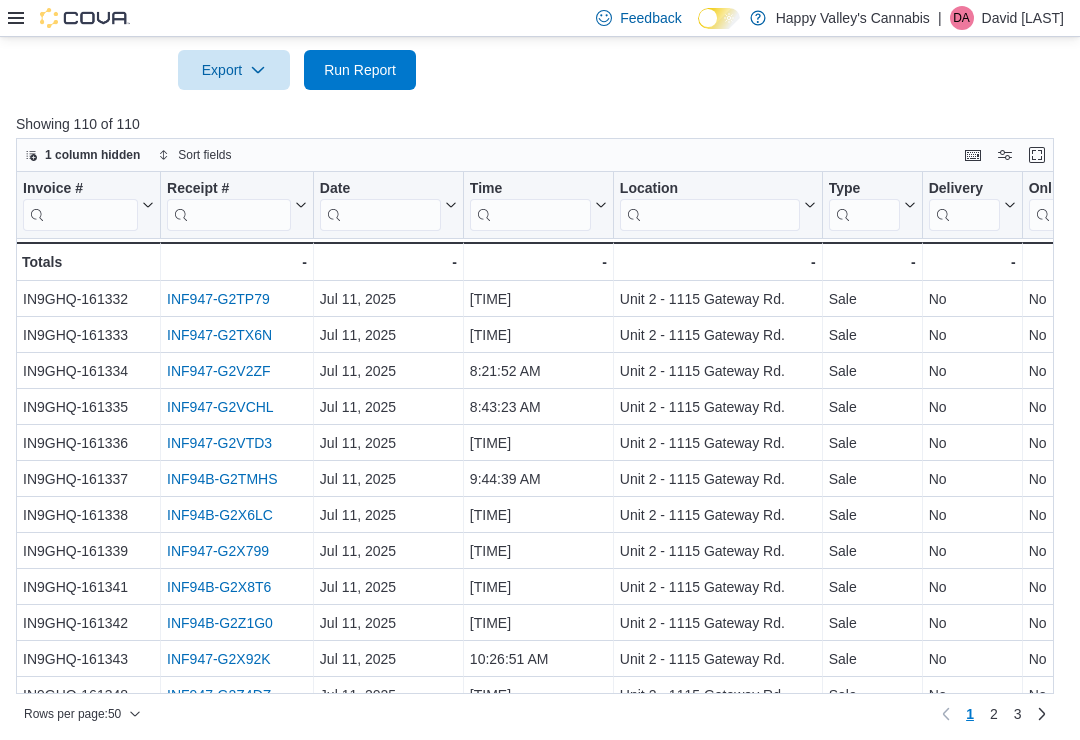 click on "3" at bounding box center (1018, 714) 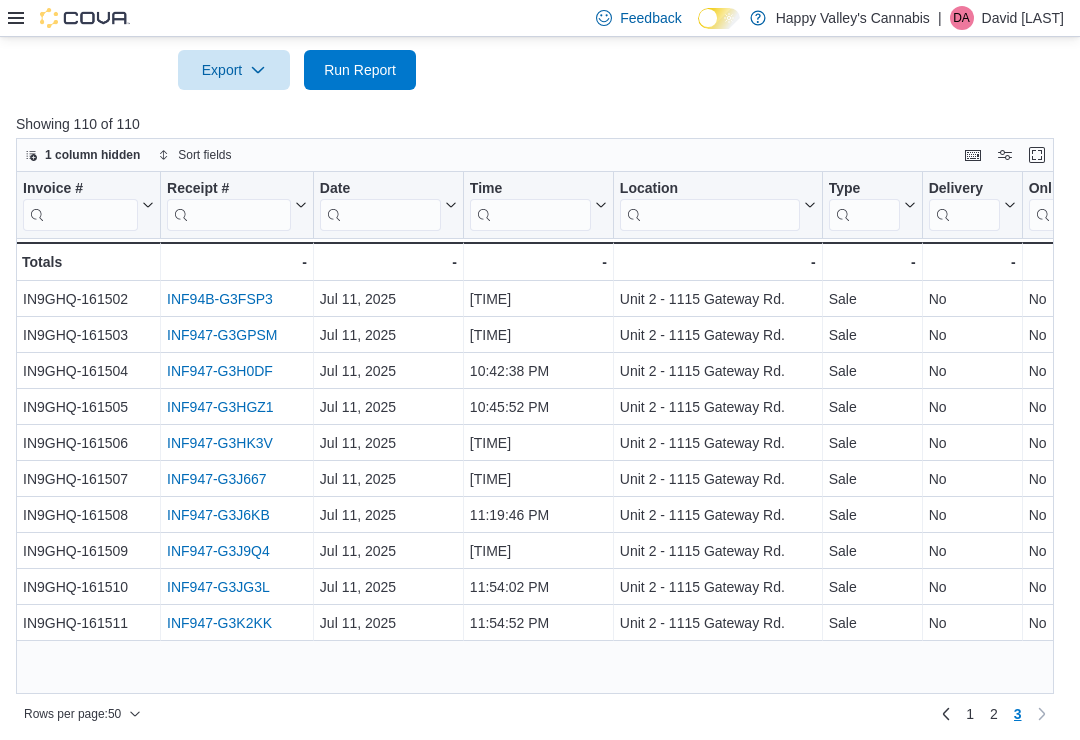 scroll, scrollTop: 0, scrollLeft: 0, axis: both 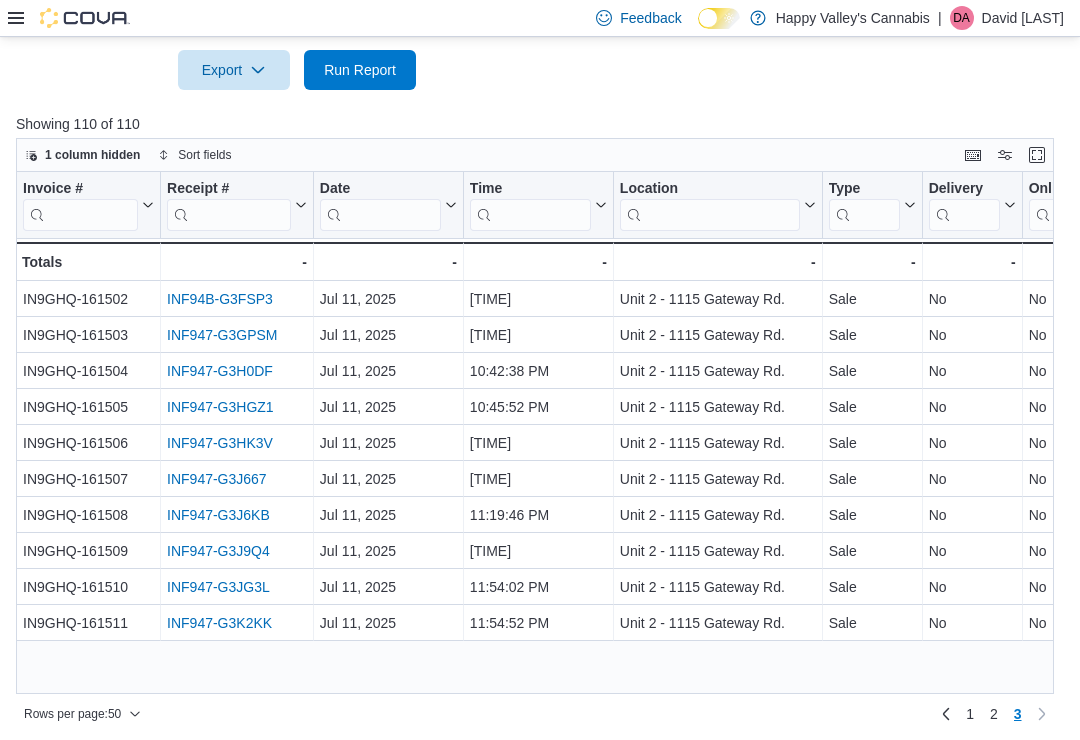 click on "2" at bounding box center [994, 714] 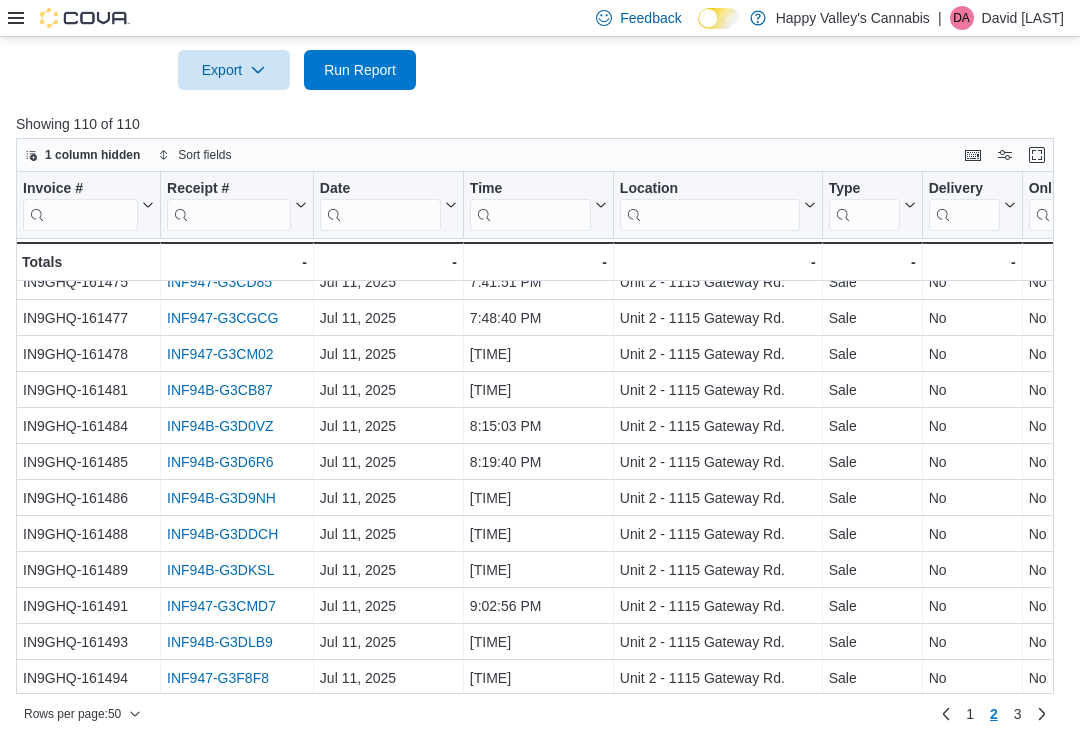 scroll, scrollTop: 1205, scrollLeft: 0, axis: vertical 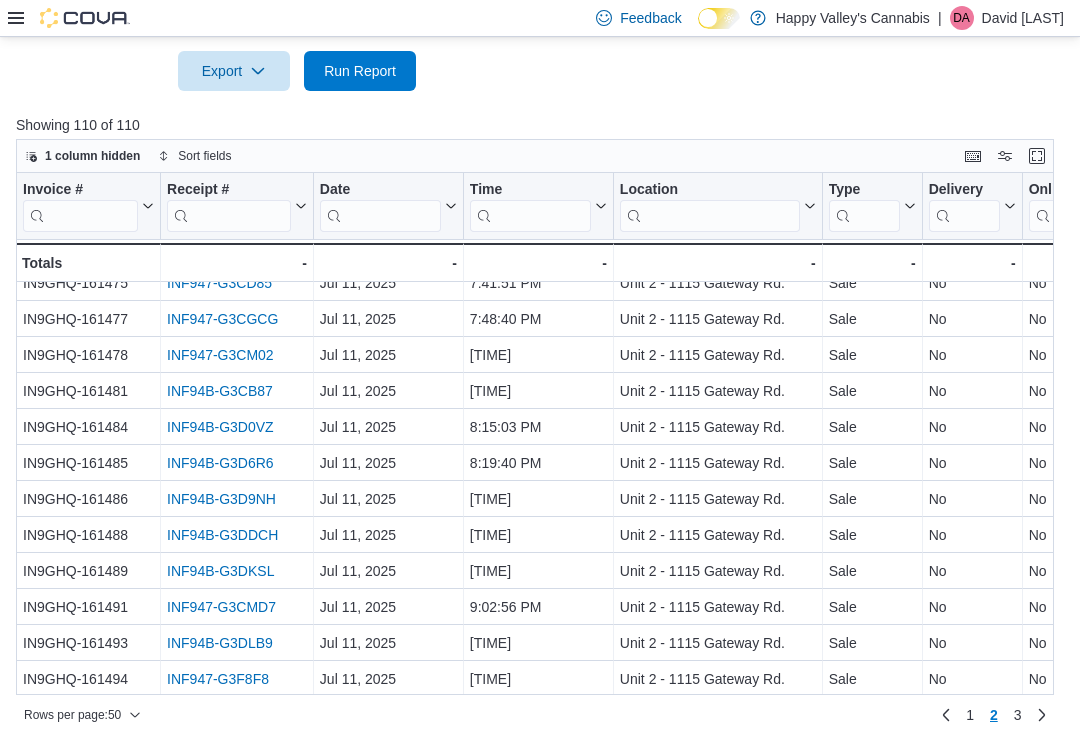 click on "Feedback Dark Mode Happy Valley's Cannabis | DA David Asprey" at bounding box center (540, 18) 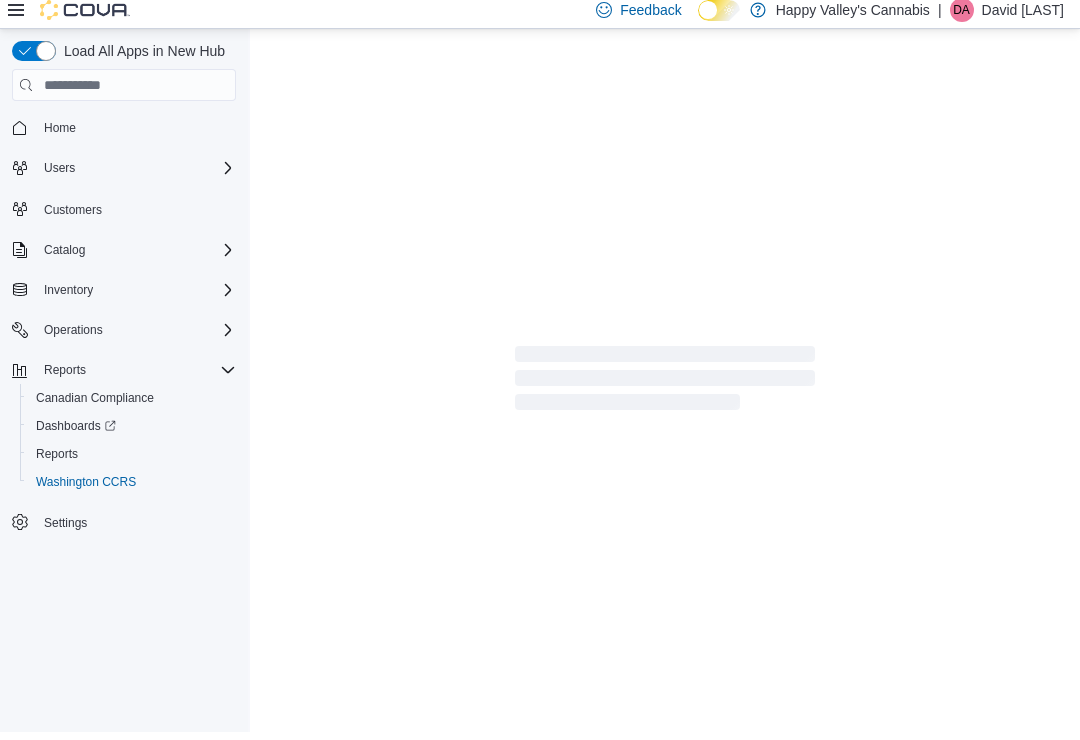 scroll, scrollTop: 0, scrollLeft: 0, axis: both 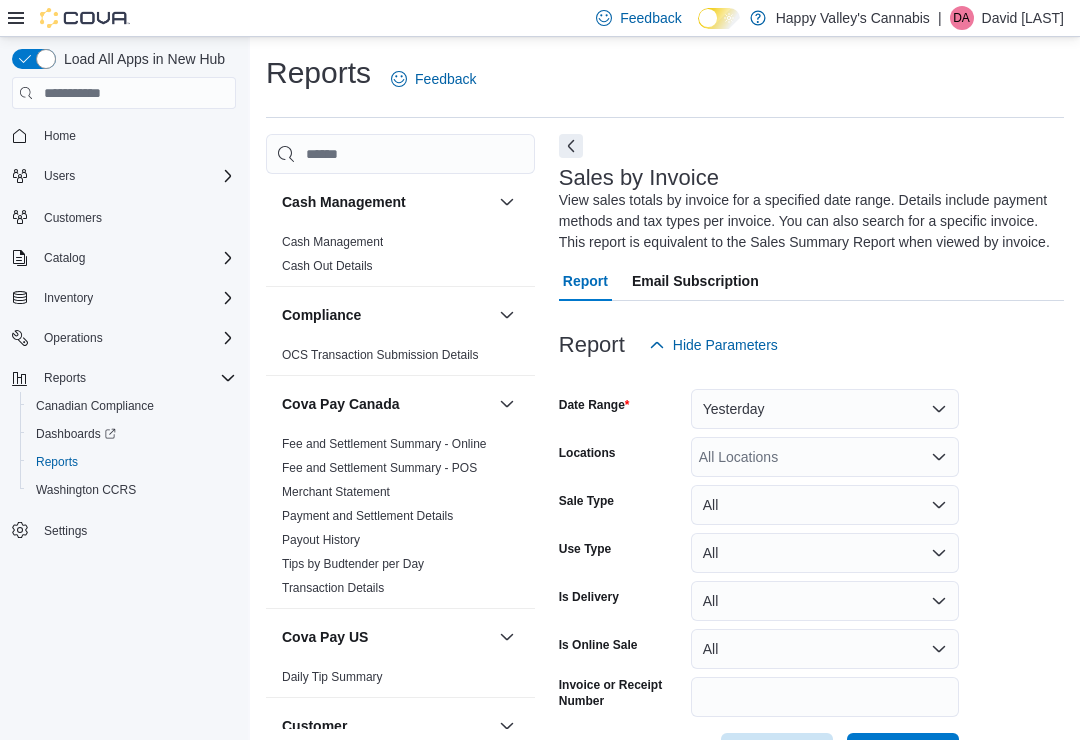 click 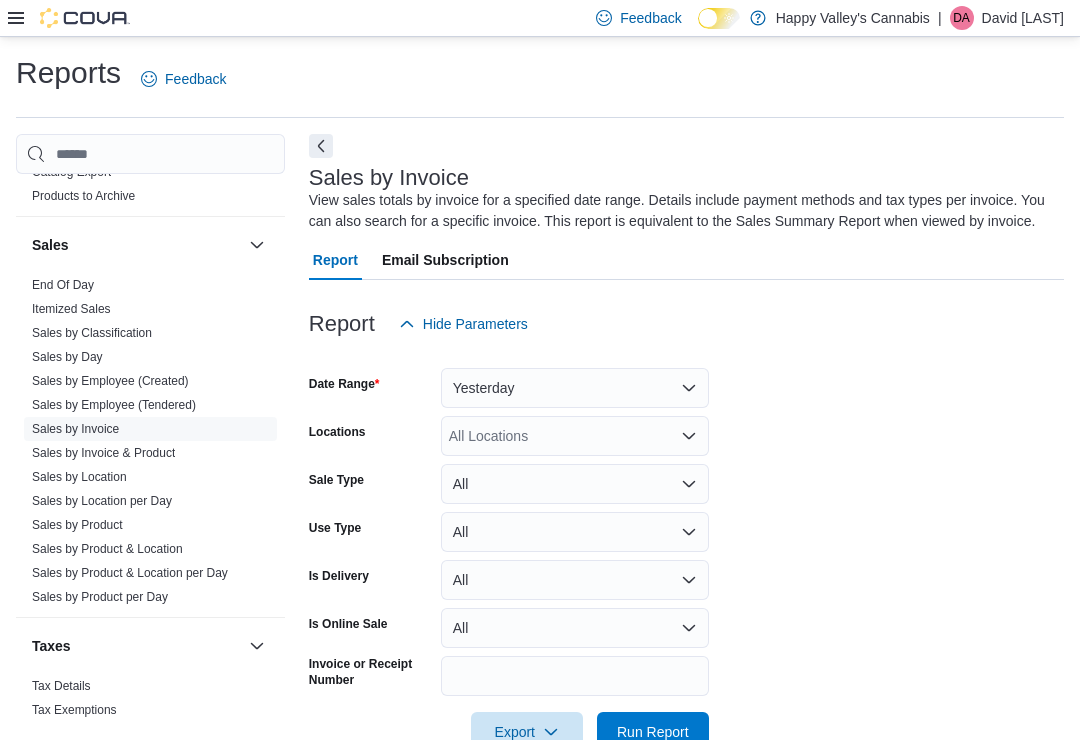 scroll, scrollTop: 1672, scrollLeft: 0, axis: vertical 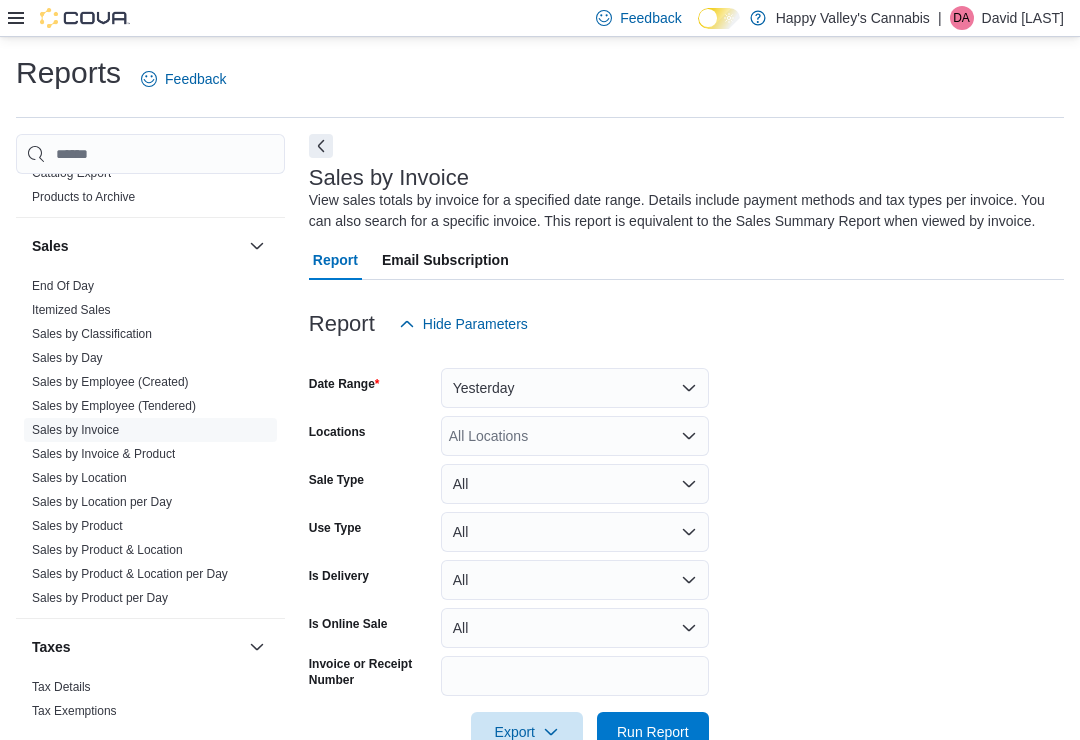 click on "Yesterday" at bounding box center [575, 388] 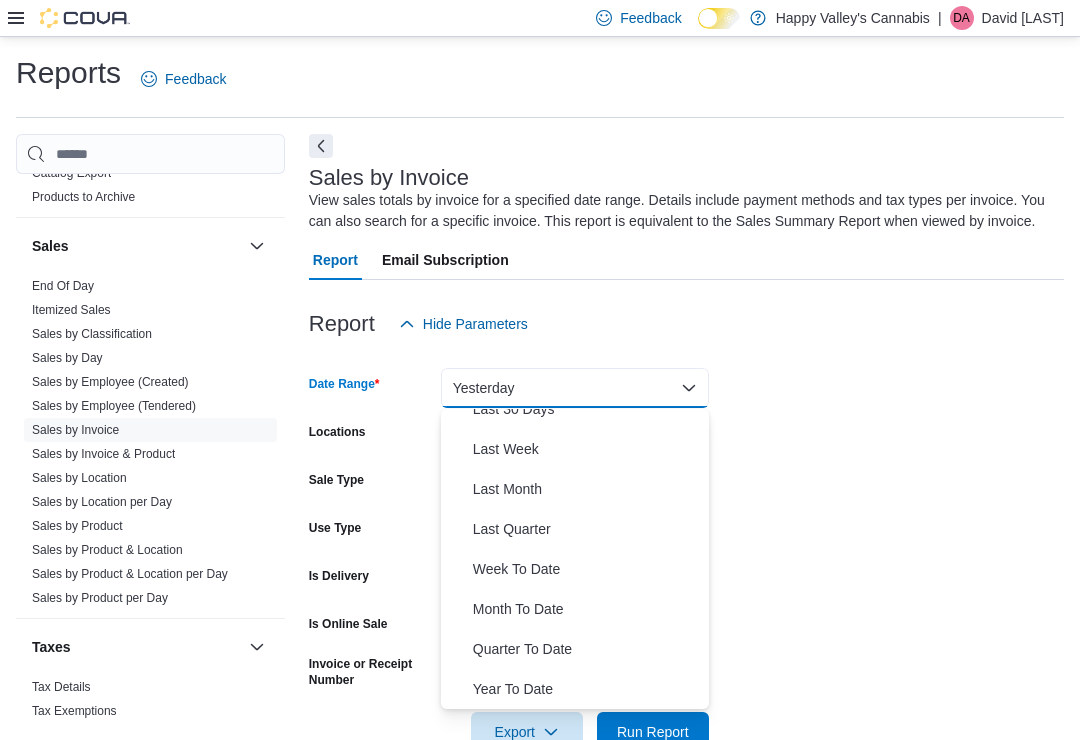 scroll, scrollTop: 300, scrollLeft: 0, axis: vertical 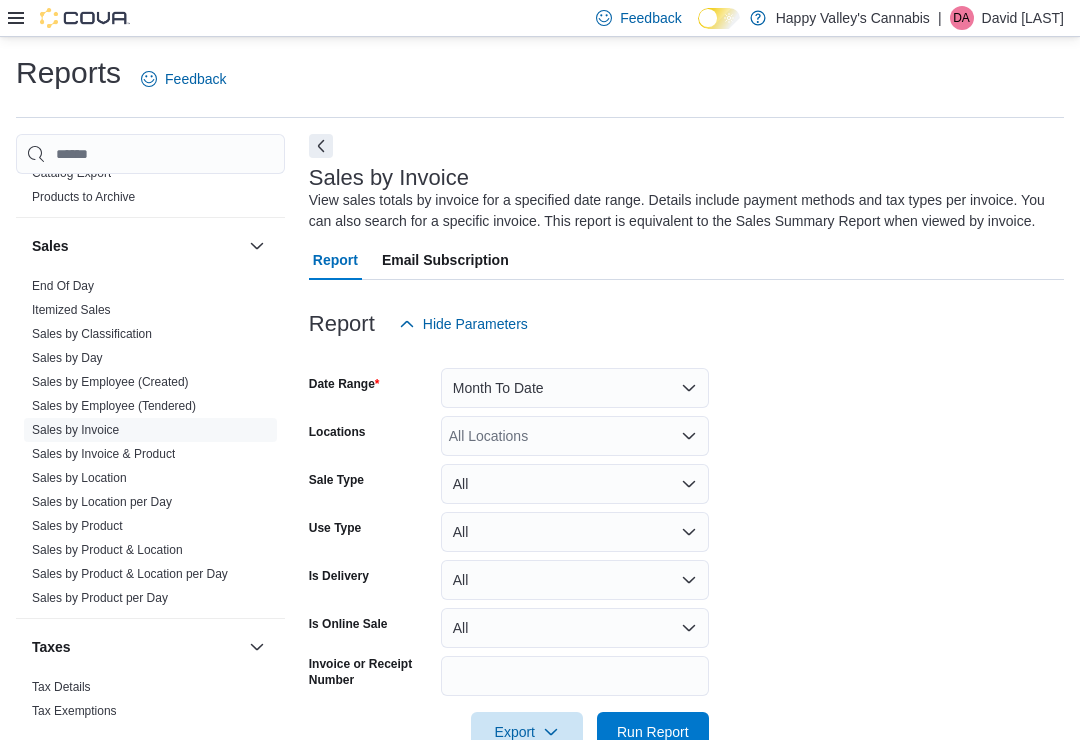 click on "Run Report" at bounding box center [653, 732] 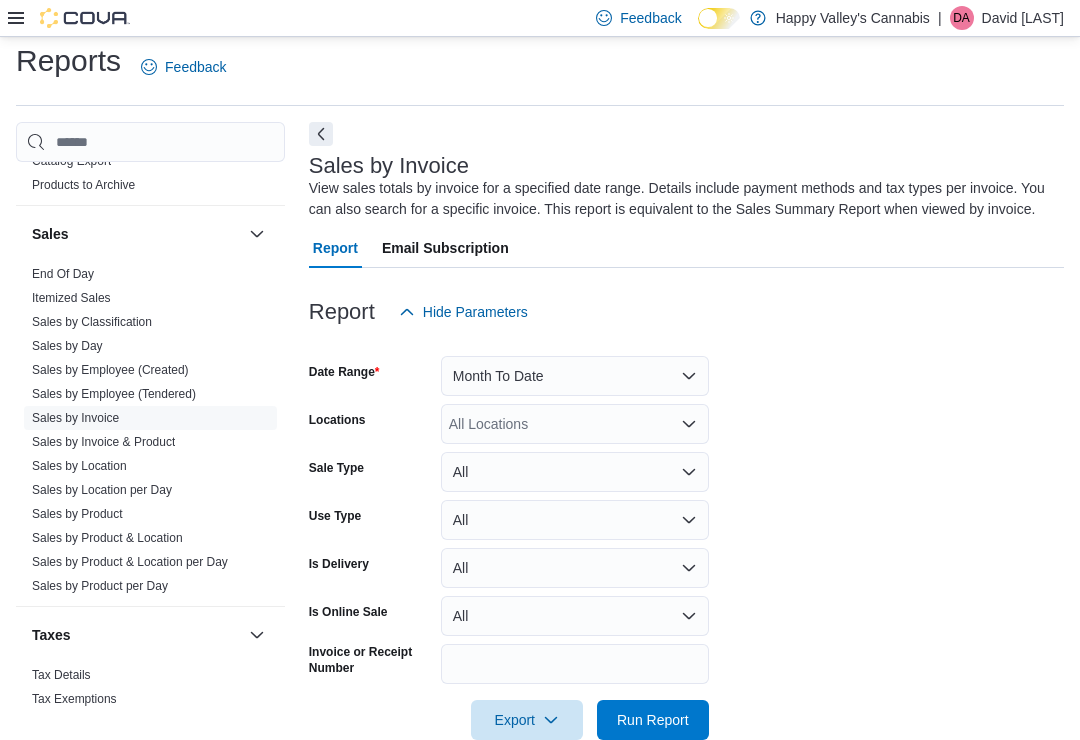scroll, scrollTop: 10, scrollLeft: 0, axis: vertical 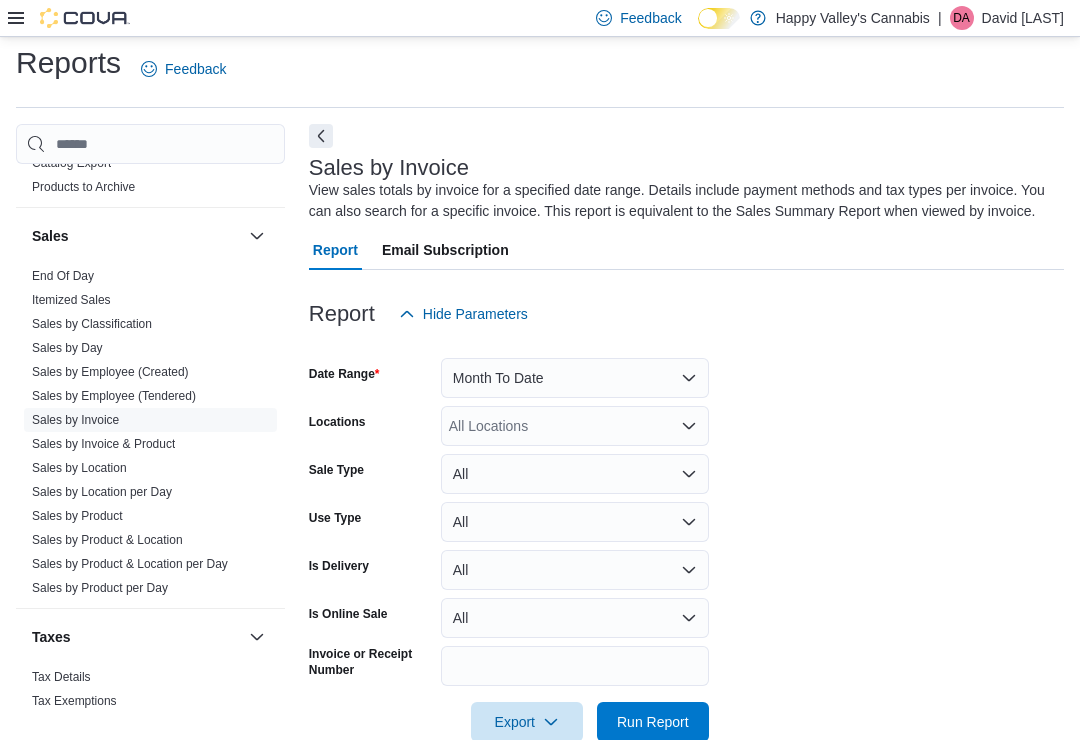 click on "Sales by Location" at bounding box center (79, 468) 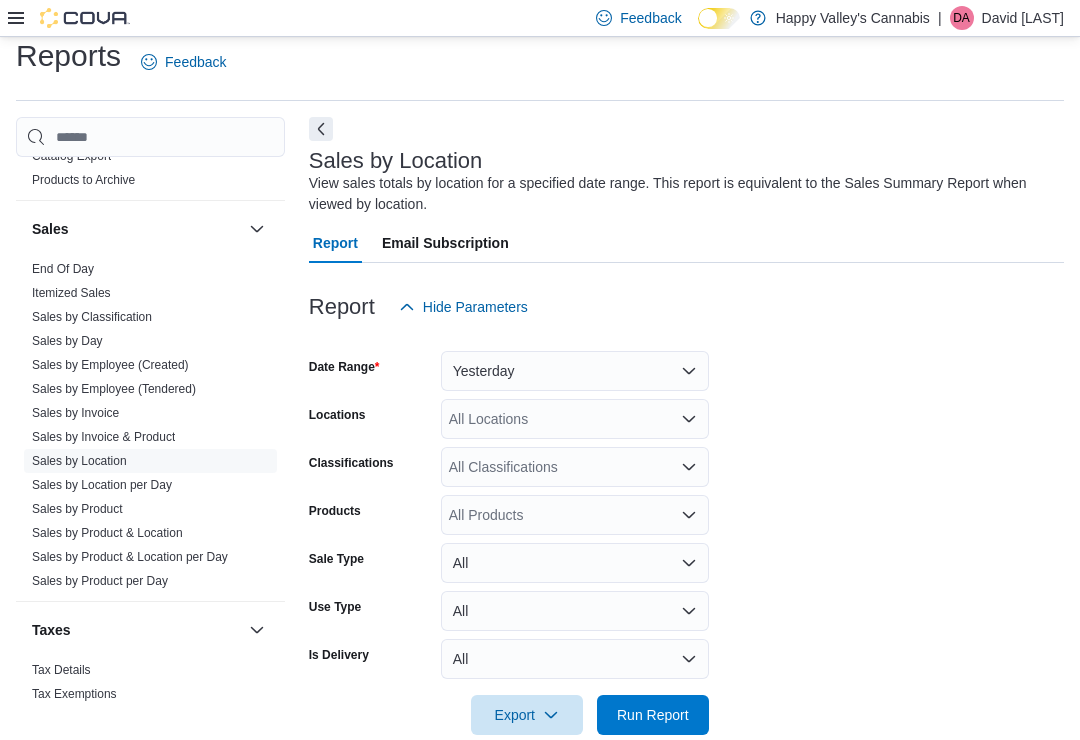 scroll, scrollTop: 21, scrollLeft: 0, axis: vertical 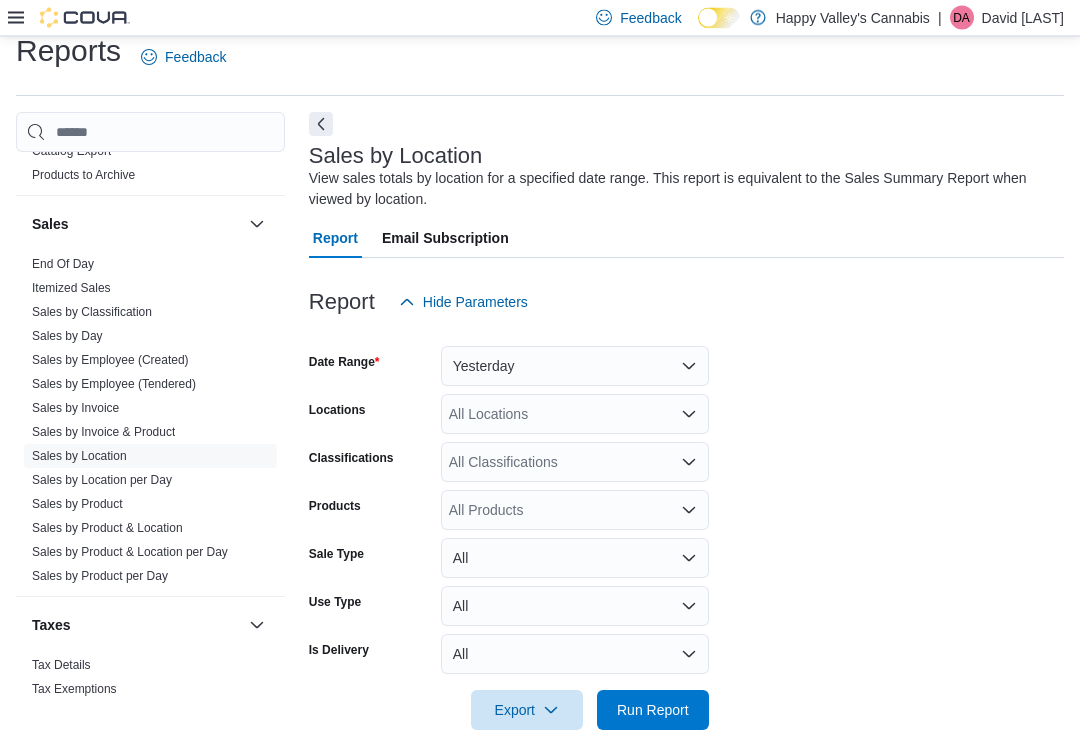 click on "Yesterday" at bounding box center (575, 367) 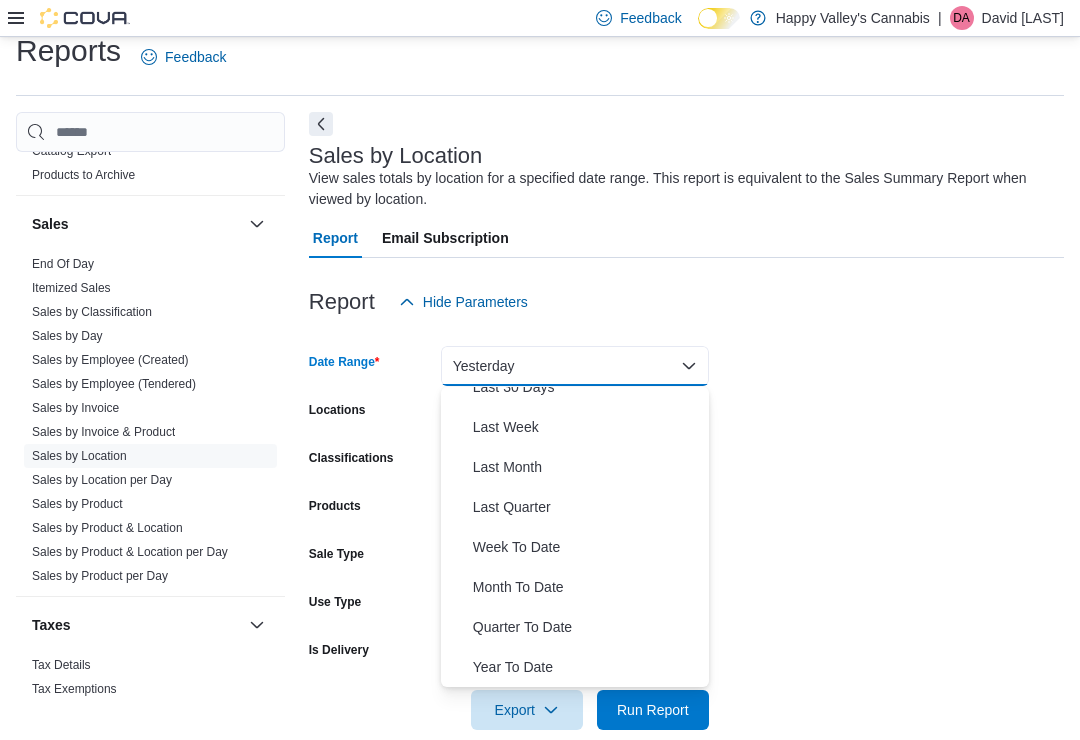 scroll, scrollTop: 300, scrollLeft: 0, axis: vertical 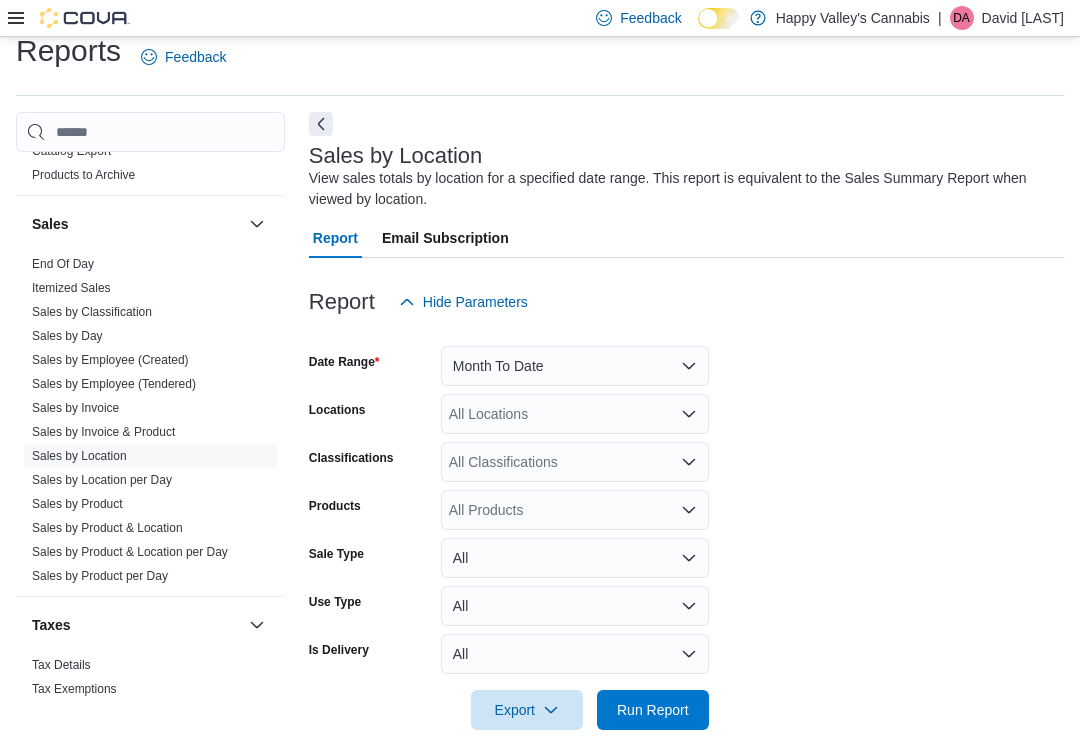 click on "Run Report" at bounding box center (653, 710) 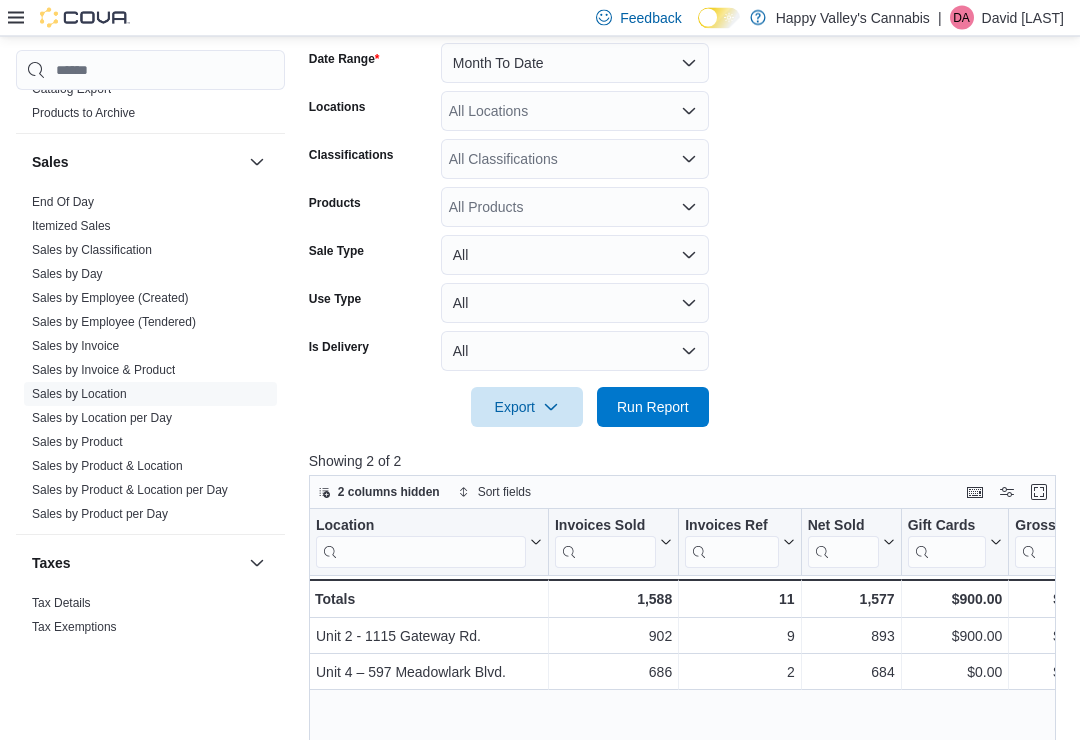 scroll, scrollTop: 336, scrollLeft: 0, axis: vertical 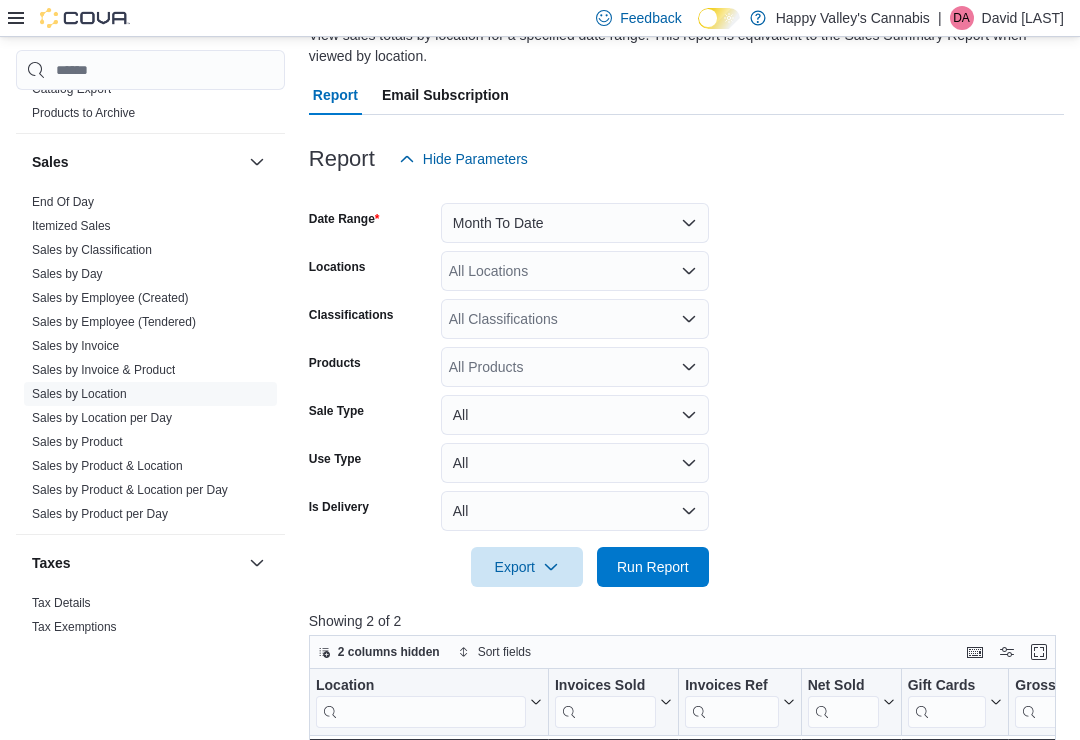 click on "Sales by Employee (Tendered)" at bounding box center [114, 322] 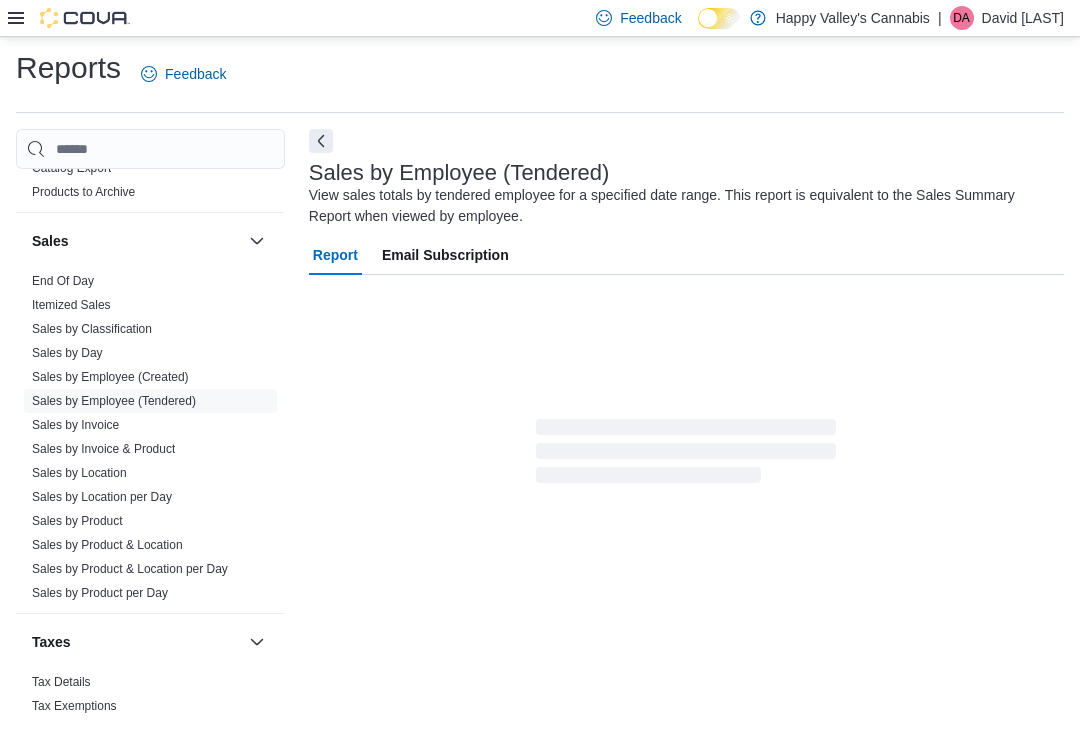 scroll, scrollTop: 0, scrollLeft: 0, axis: both 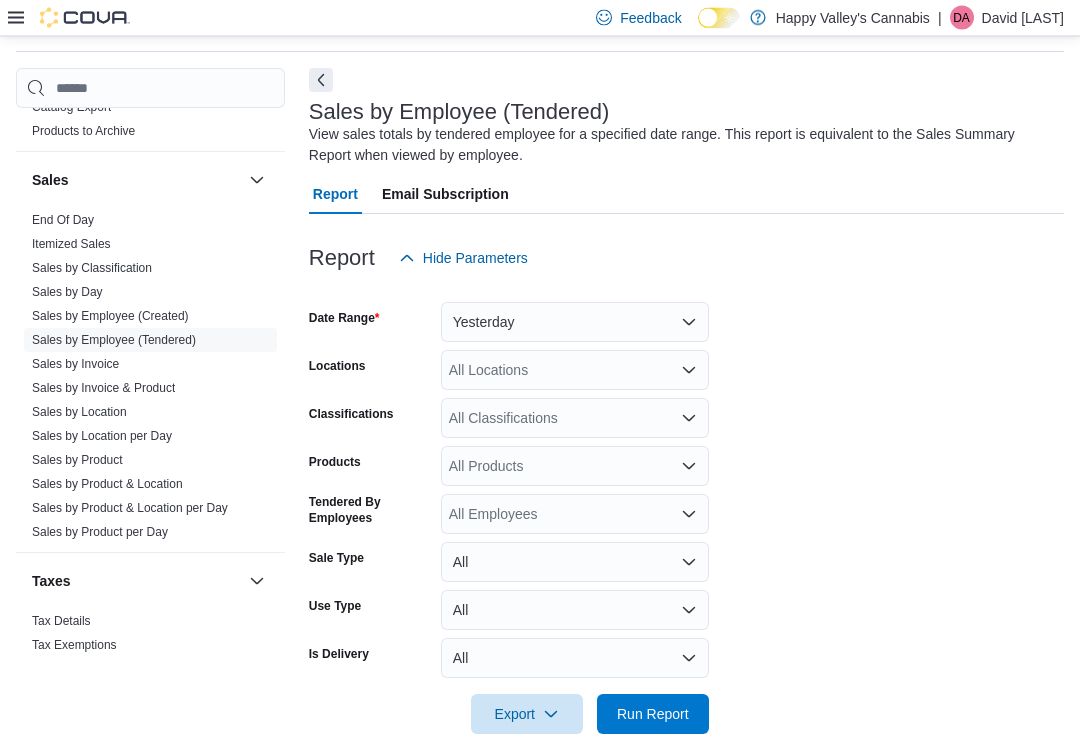 click at bounding box center (321, 81) 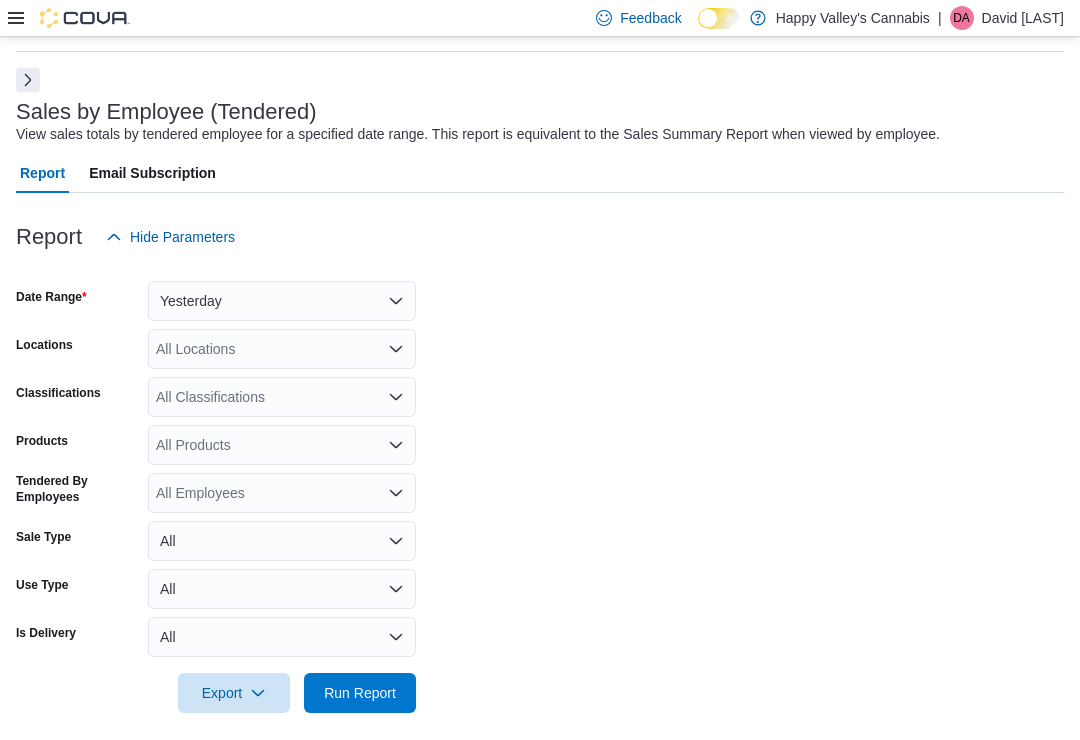 scroll, scrollTop: 49, scrollLeft: 0, axis: vertical 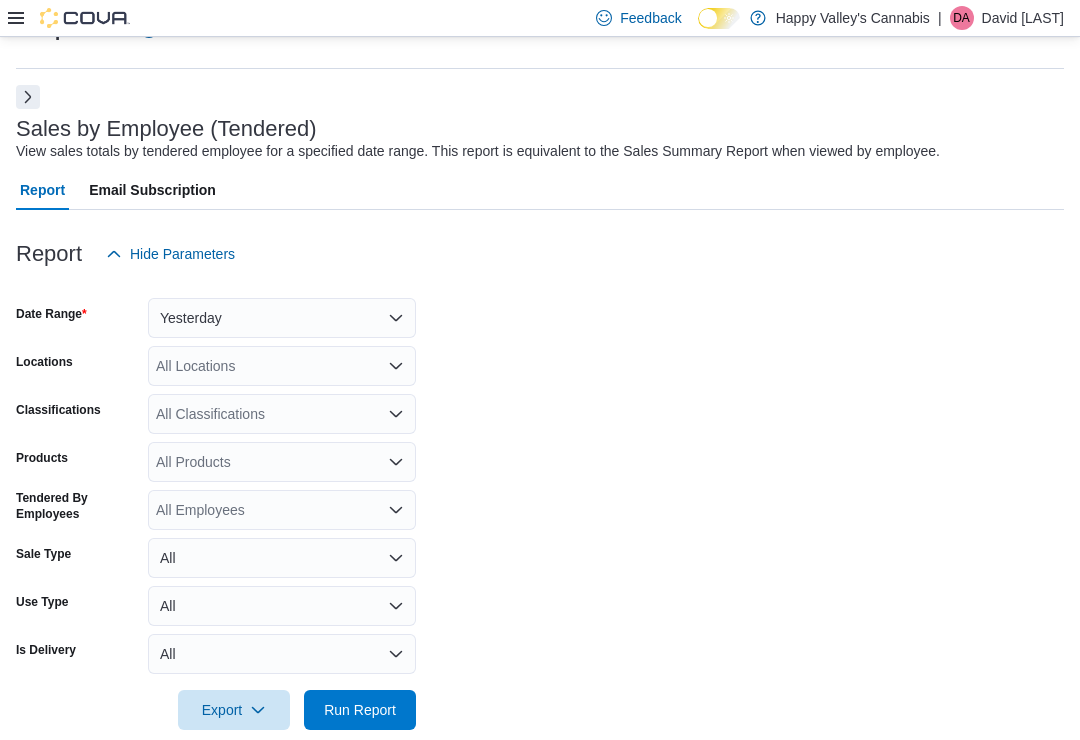 click on "Yesterday" at bounding box center [282, 318] 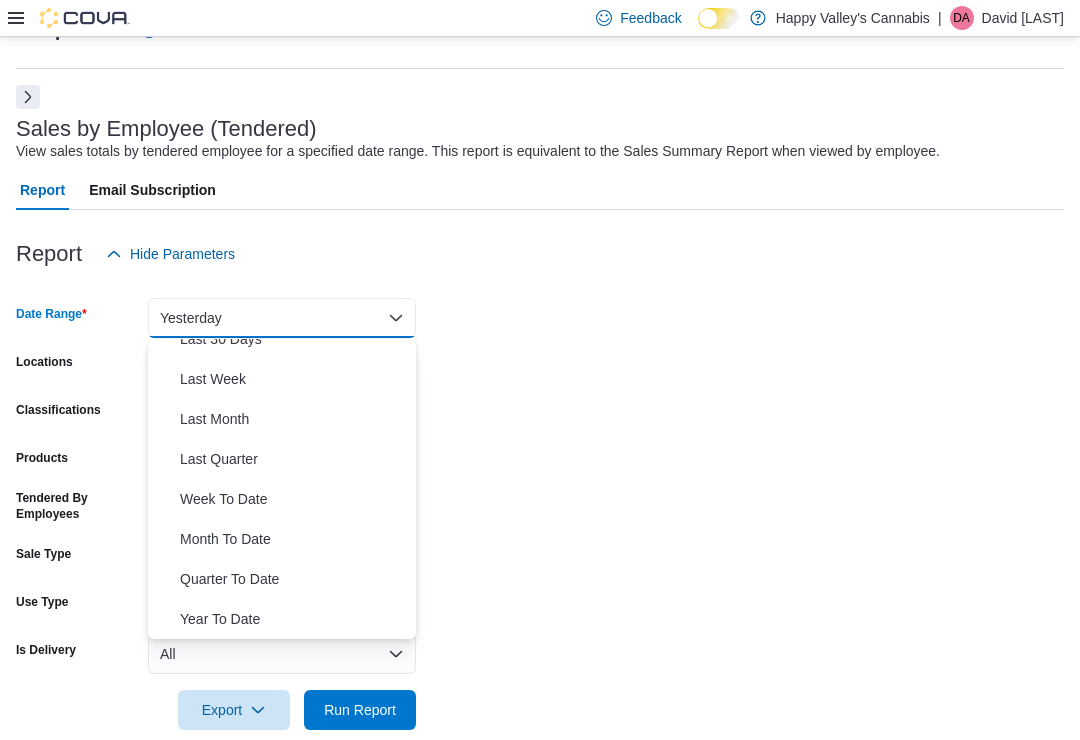 scroll, scrollTop: 300, scrollLeft: 0, axis: vertical 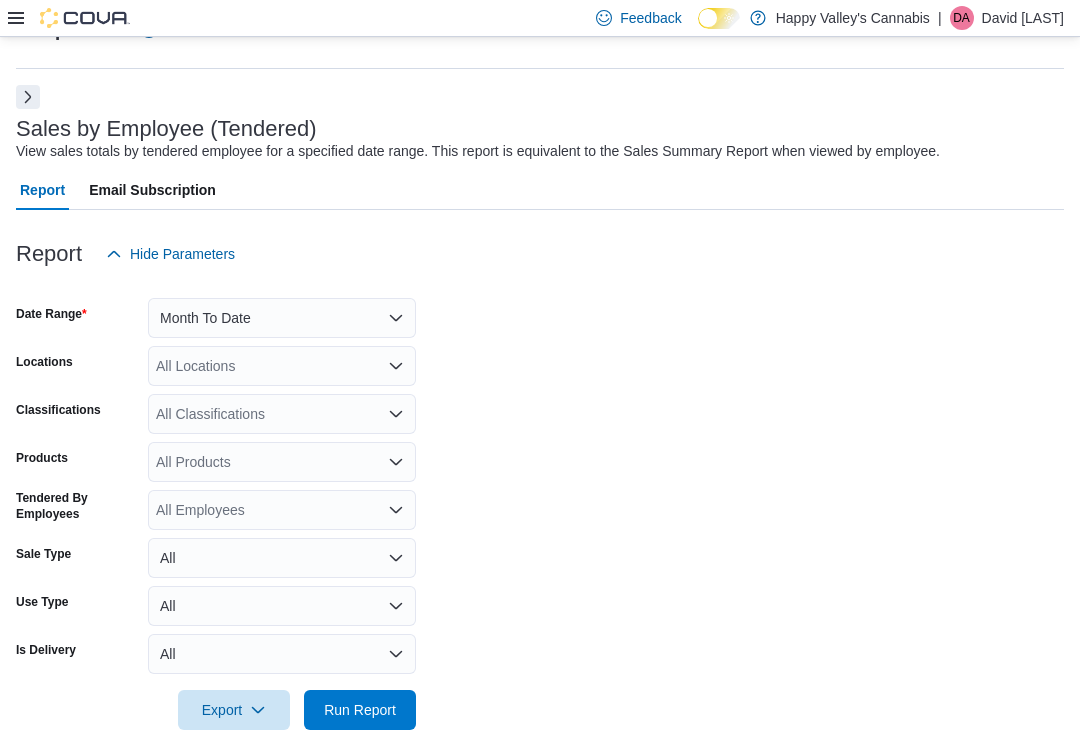click on "Run Report" at bounding box center [360, 710] 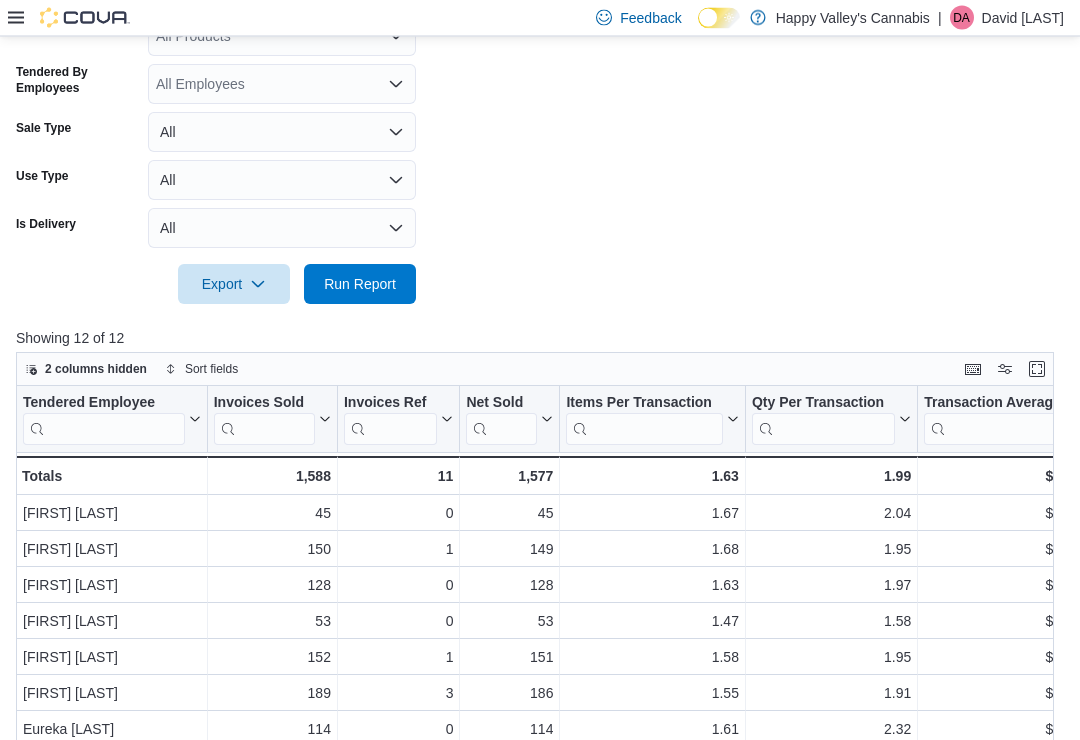 scroll, scrollTop: 475, scrollLeft: 0, axis: vertical 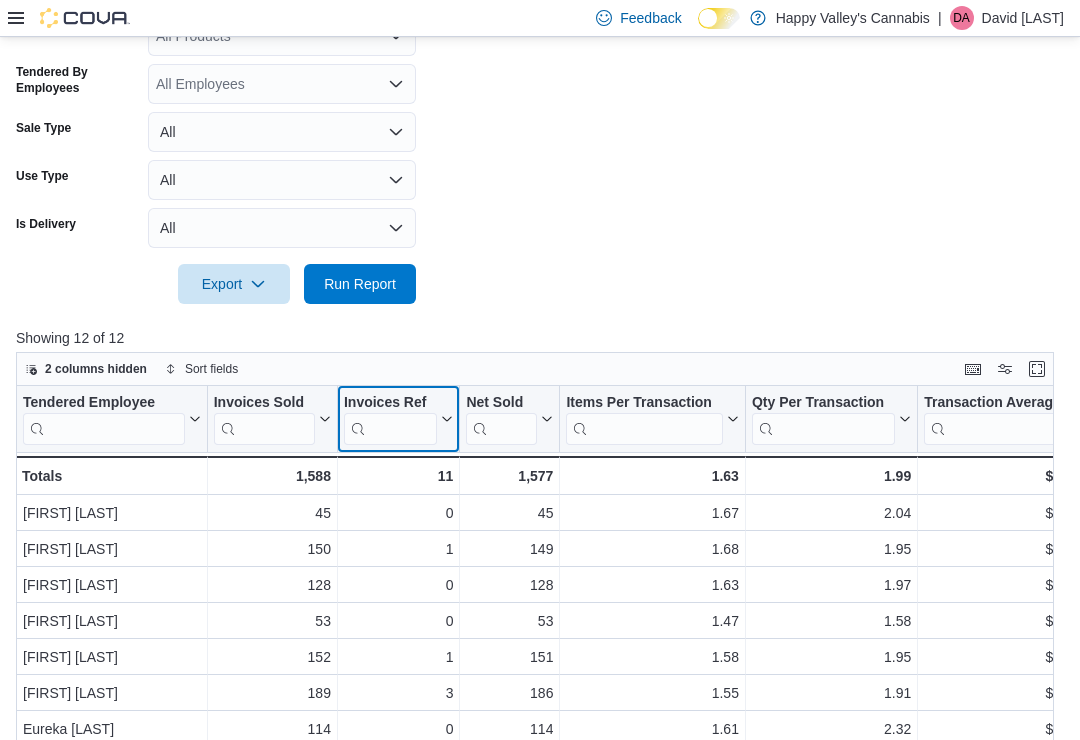 click on "Invoices Ref Click to view column header actions" at bounding box center [399, 419] 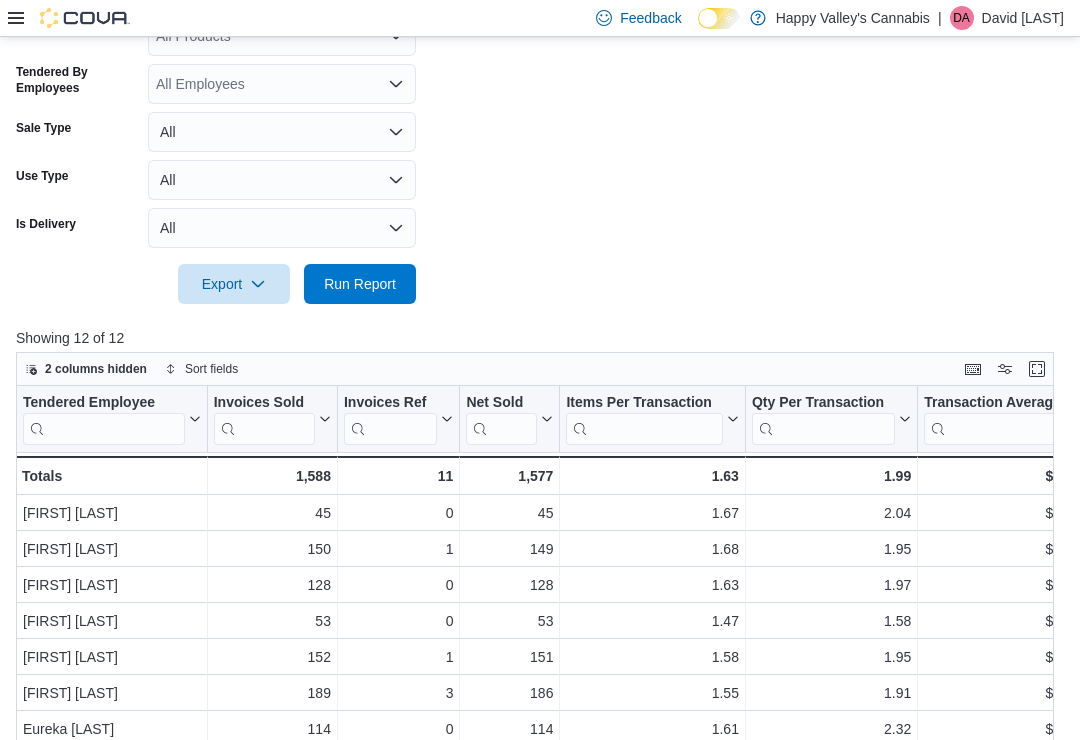 click on "2 columns hidden Sort fields" at bounding box center (535, 369) 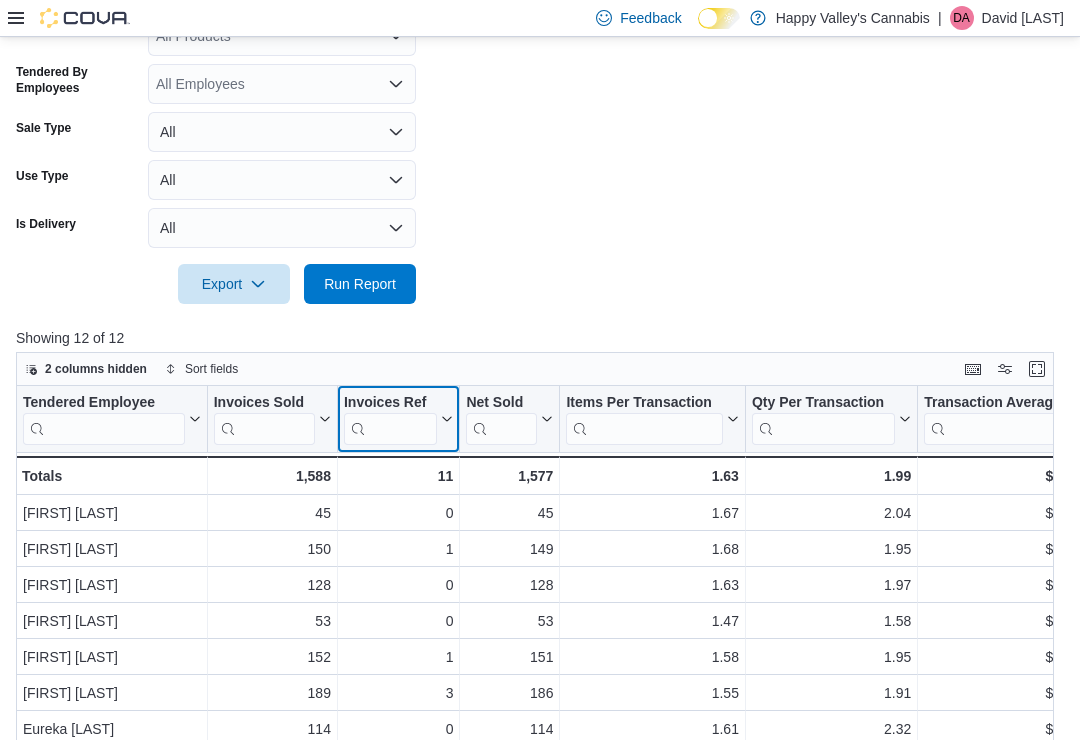 click on "Invoices Ref" at bounding box center [390, 403] 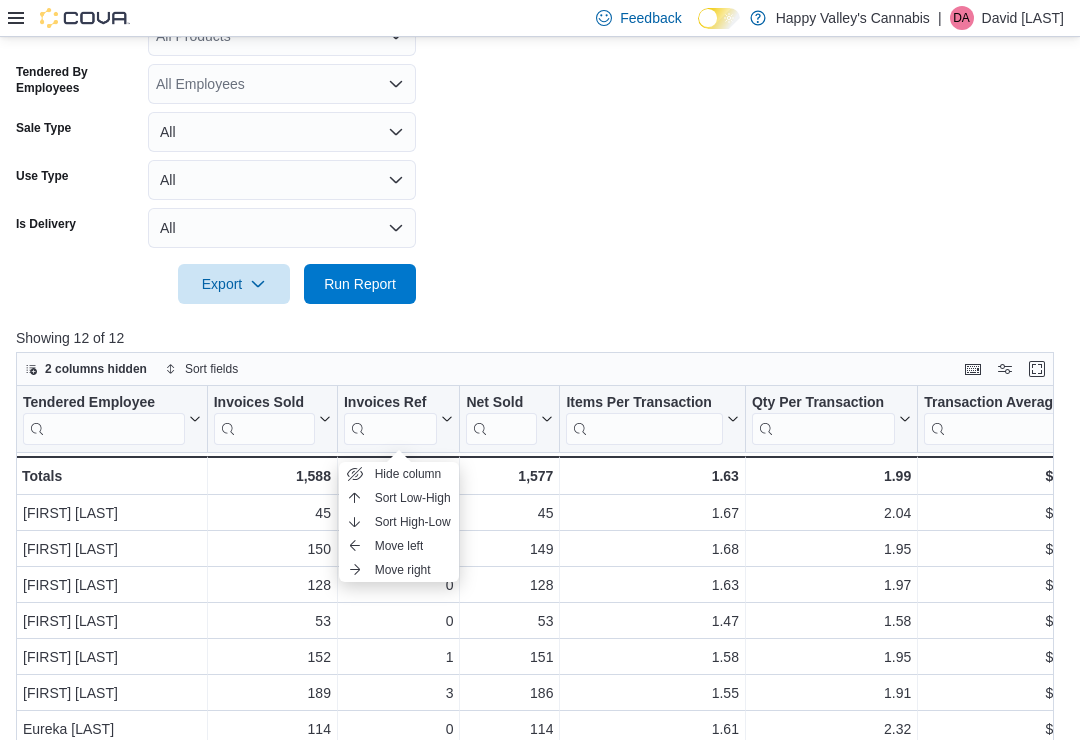 click on "Hide column" at bounding box center [408, 474] 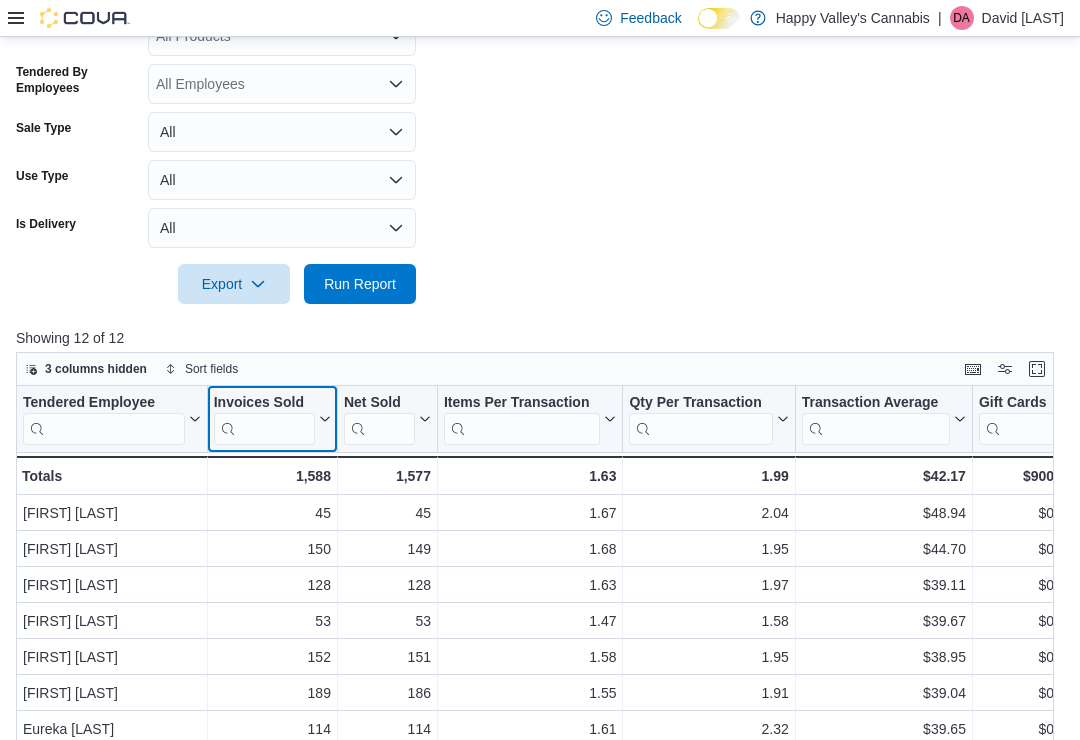 click on "Invoices Sold" at bounding box center [264, 403] 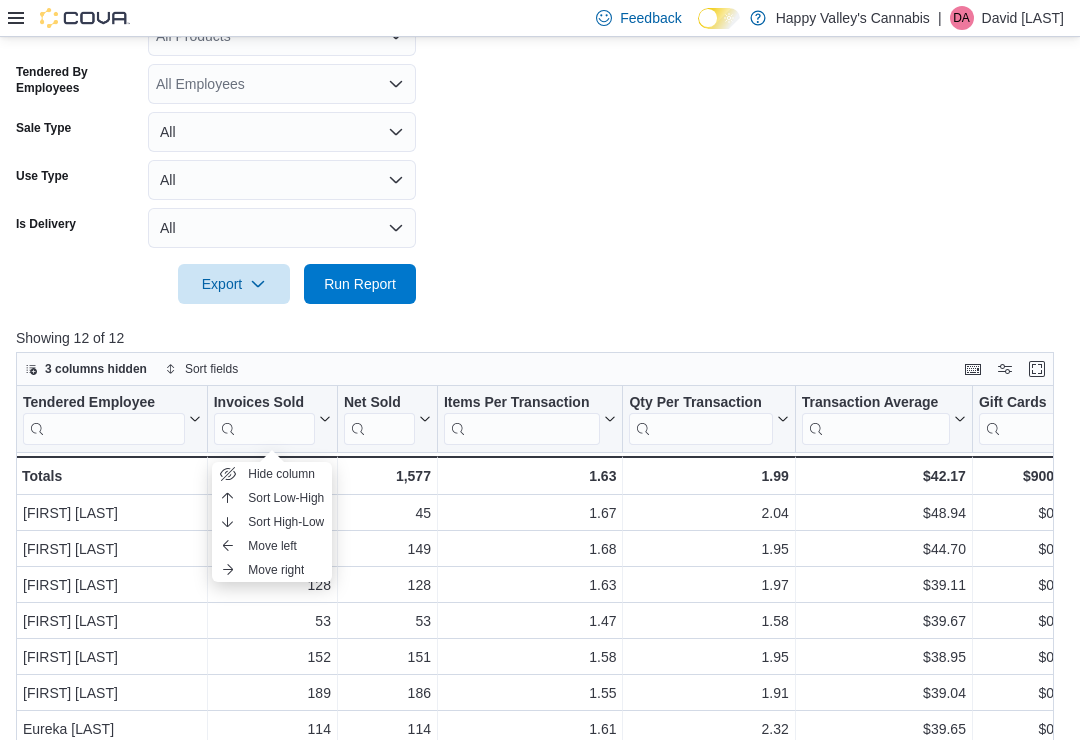 click on "Hide column" at bounding box center [281, 474] 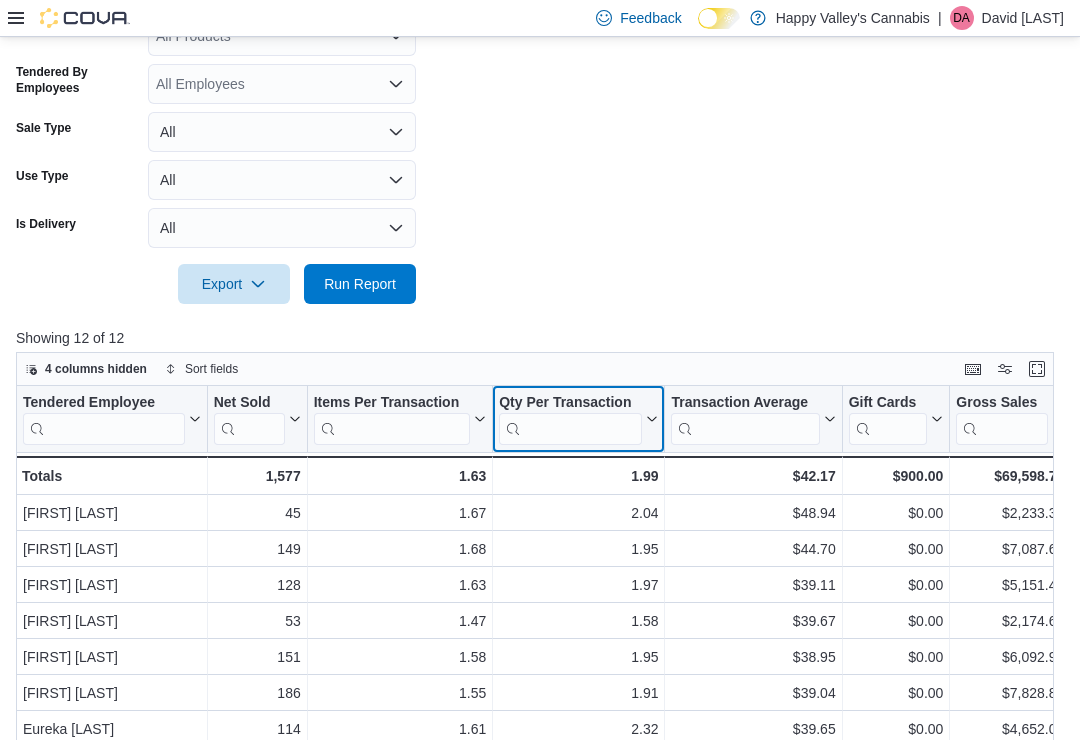 click on "Qty Per Transaction" at bounding box center (570, 403) 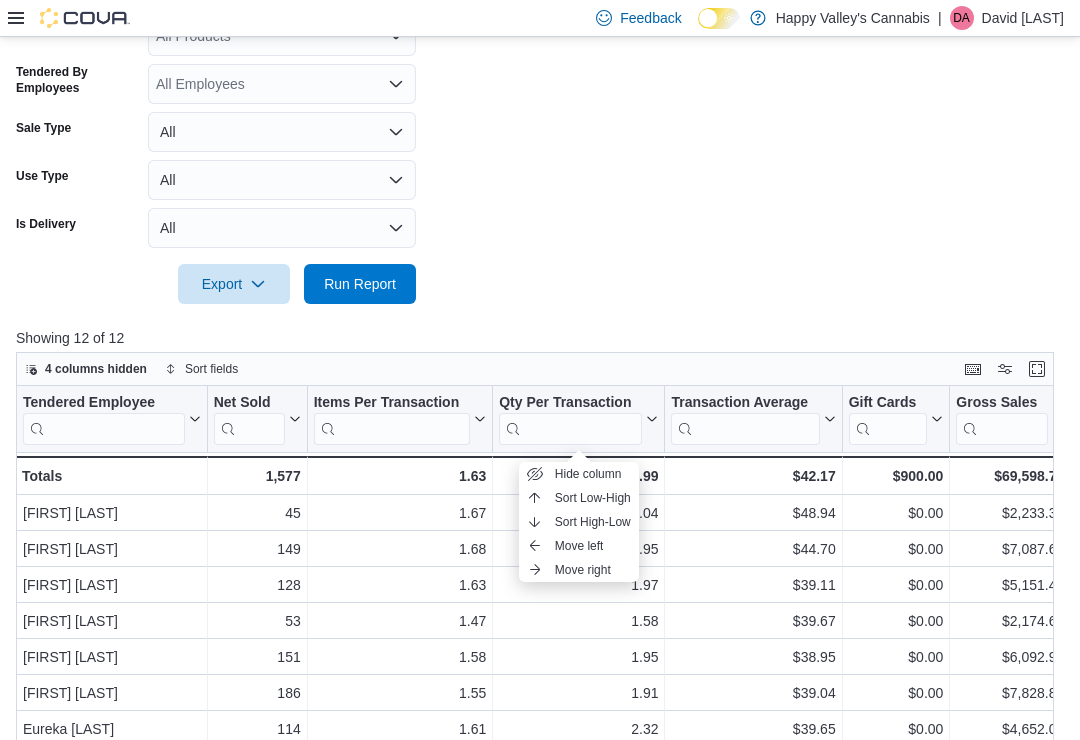 click on "Hide column" at bounding box center (588, 474) 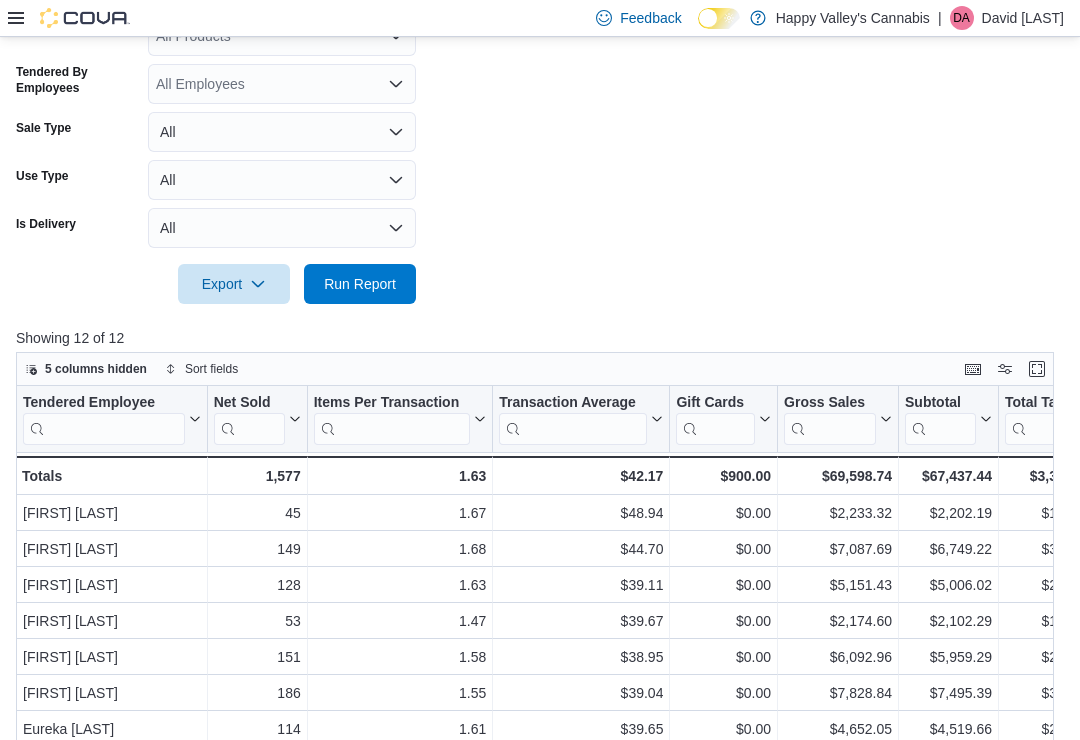 click on "5 columns hidden Sort fields" at bounding box center [535, 369] 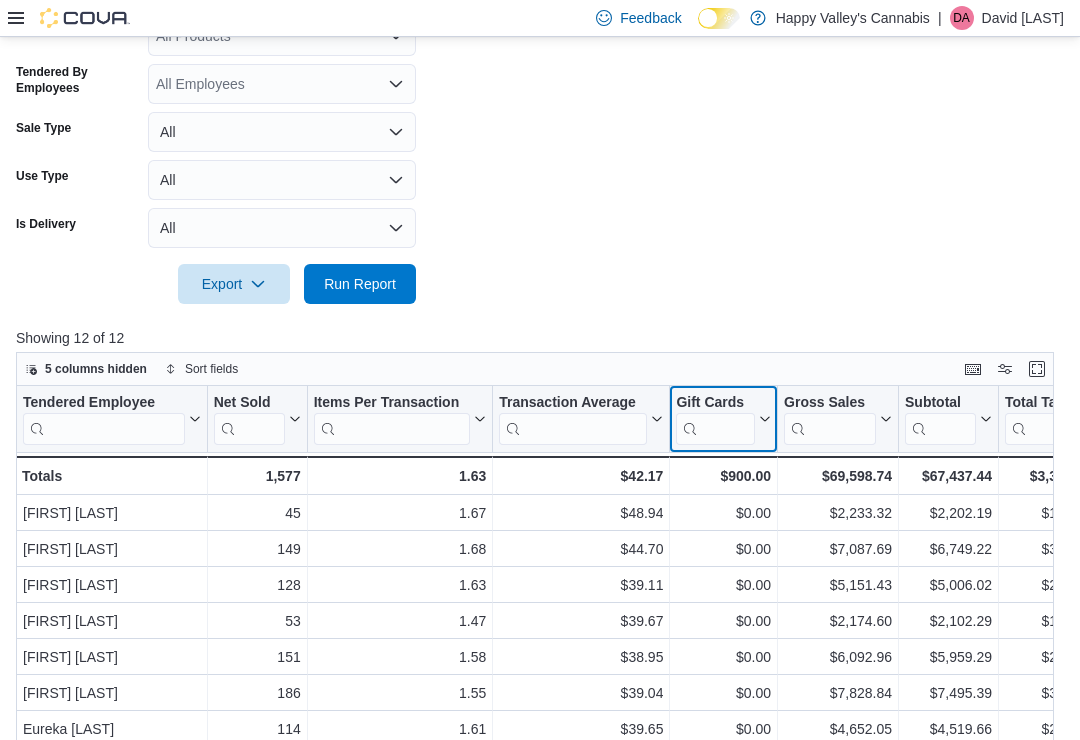 click on "Gift Cards" at bounding box center (715, 403) 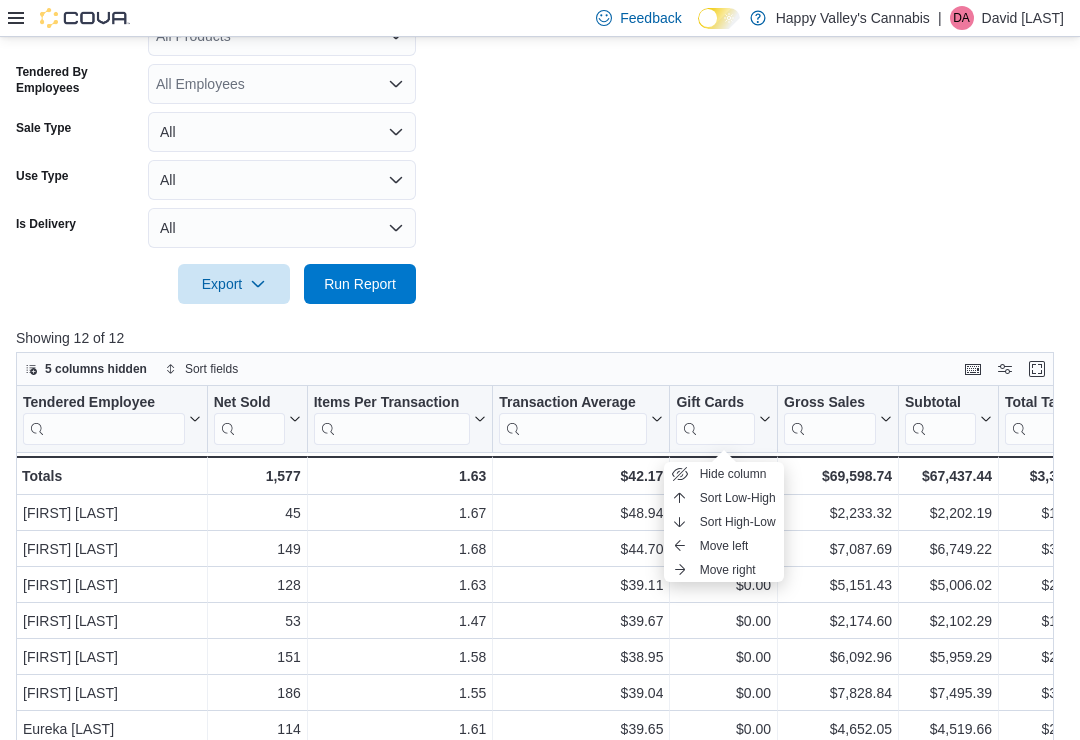 click on "Hide column" at bounding box center (733, 474) 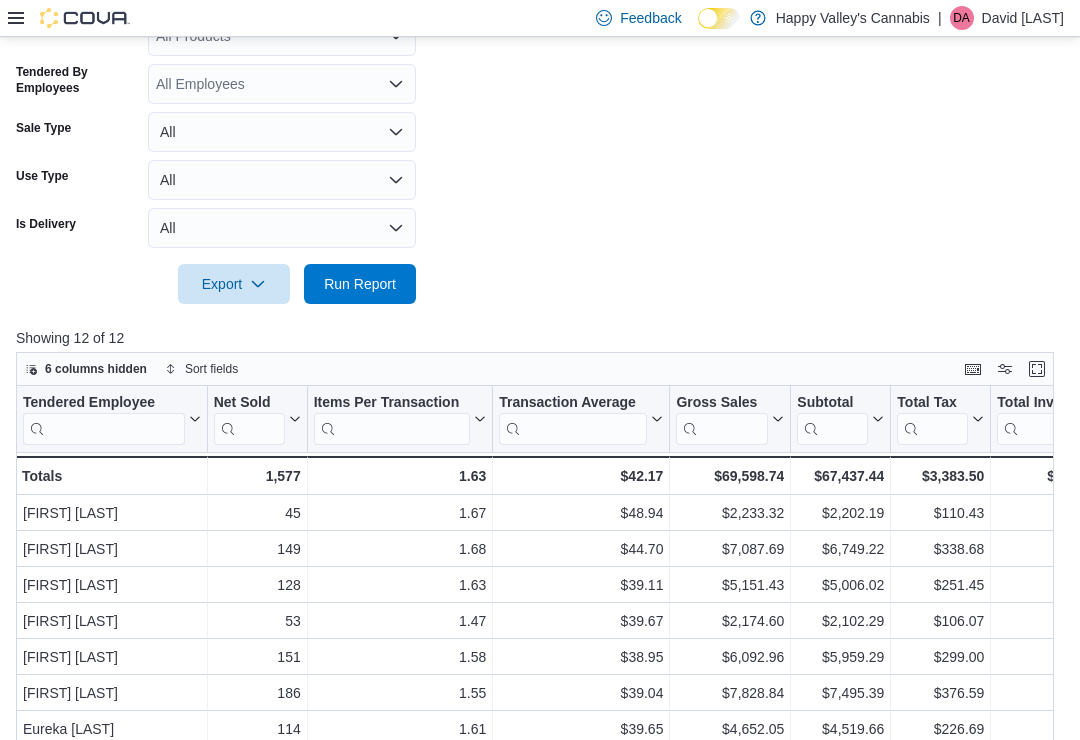 click on "6 columns hidden Sort fields" at bounding box center [535, 369] 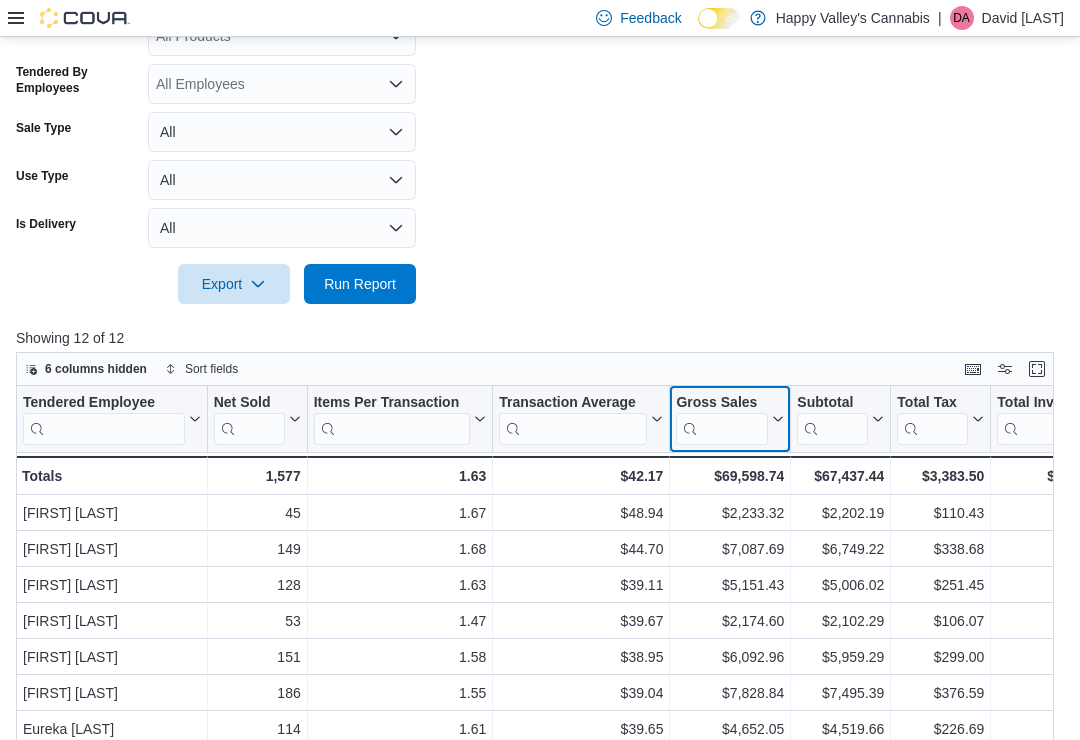 click on "Gross Sales" at bounding box center (722, 403) 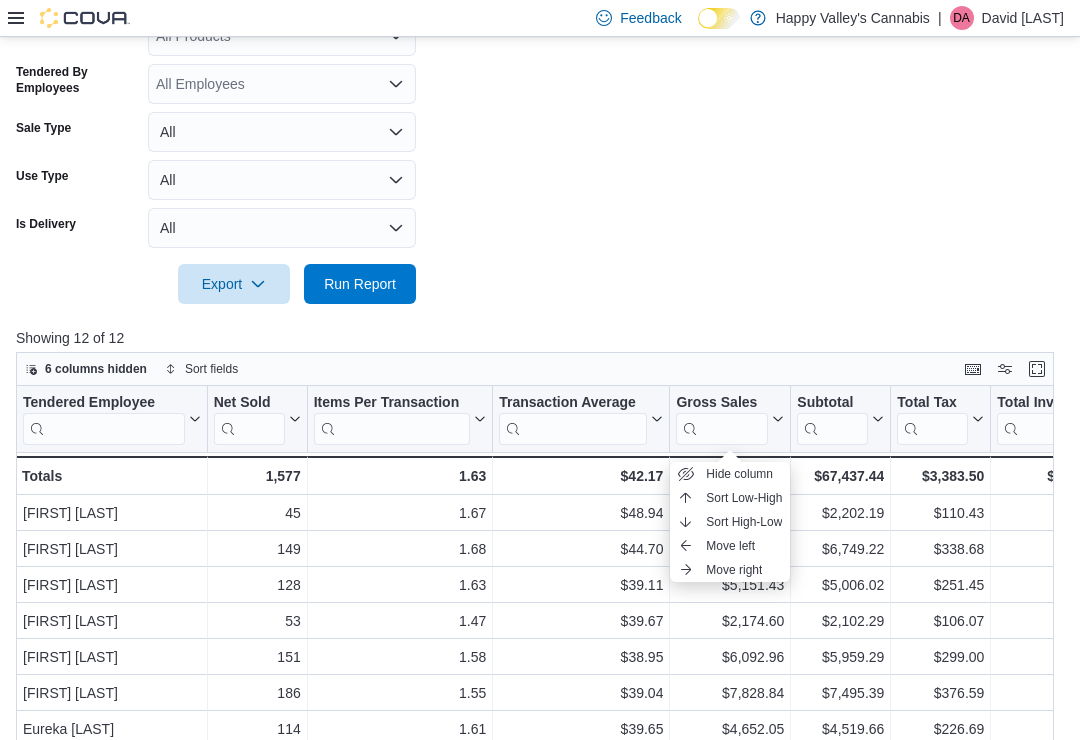 click on "Hide column" at bounding box center [739, 474] 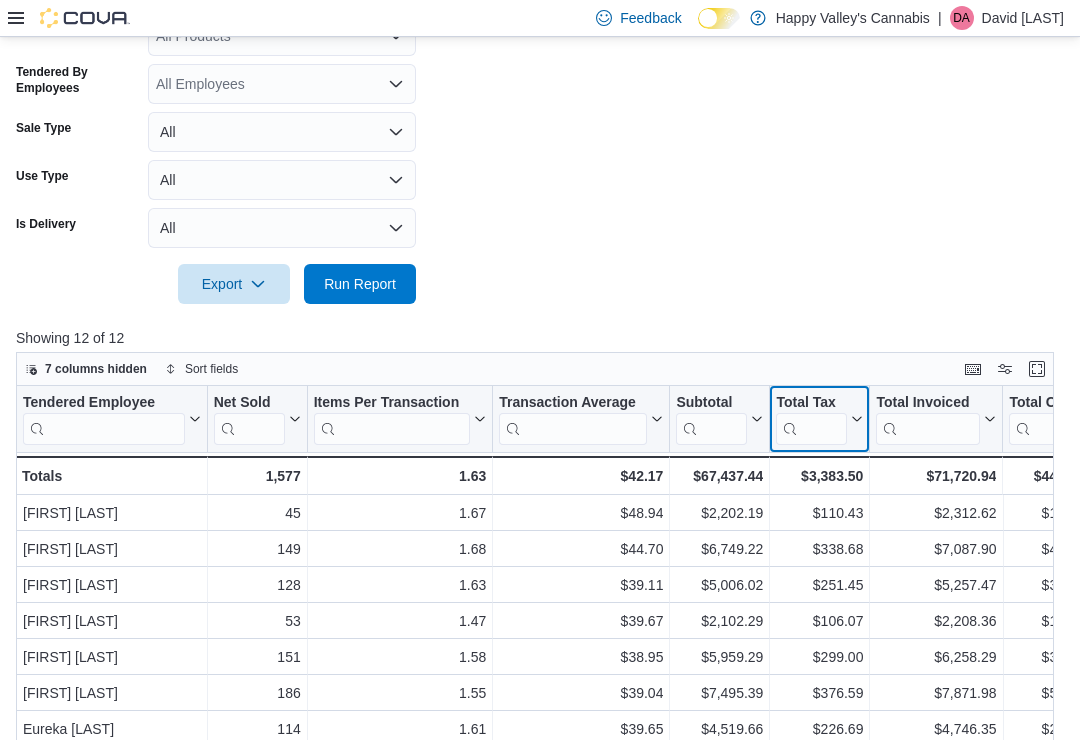 click on "Total Tax" at bounding box center (811, 403) 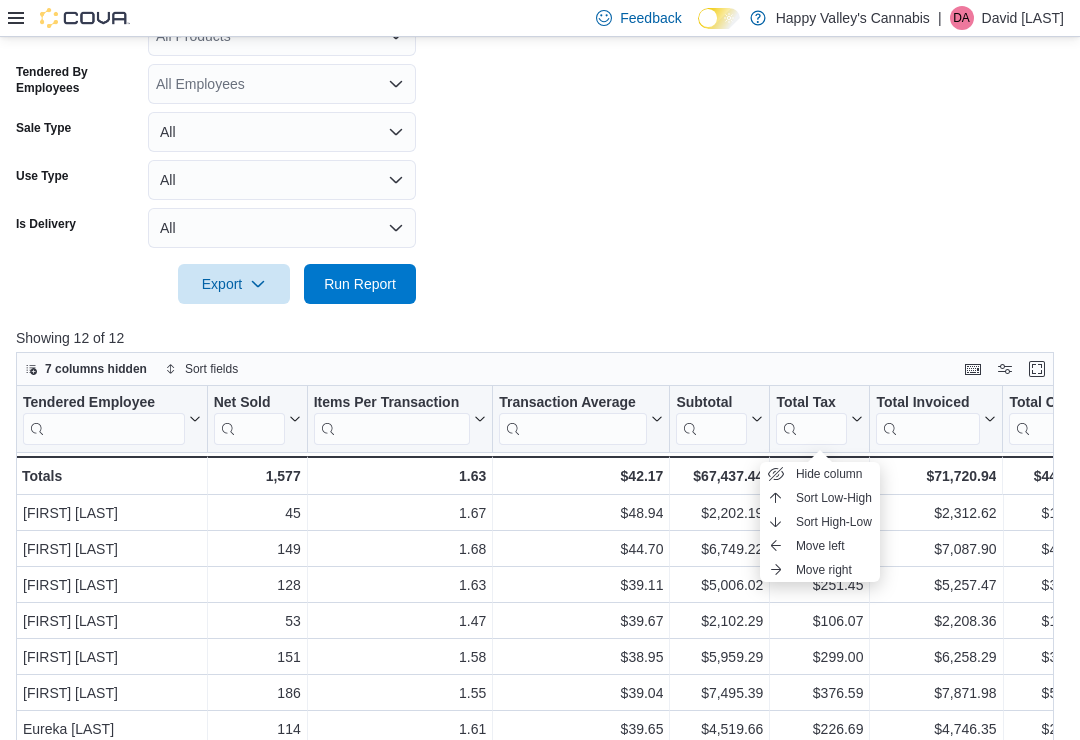 click on "Hide column" at bounding box center [820, 474] 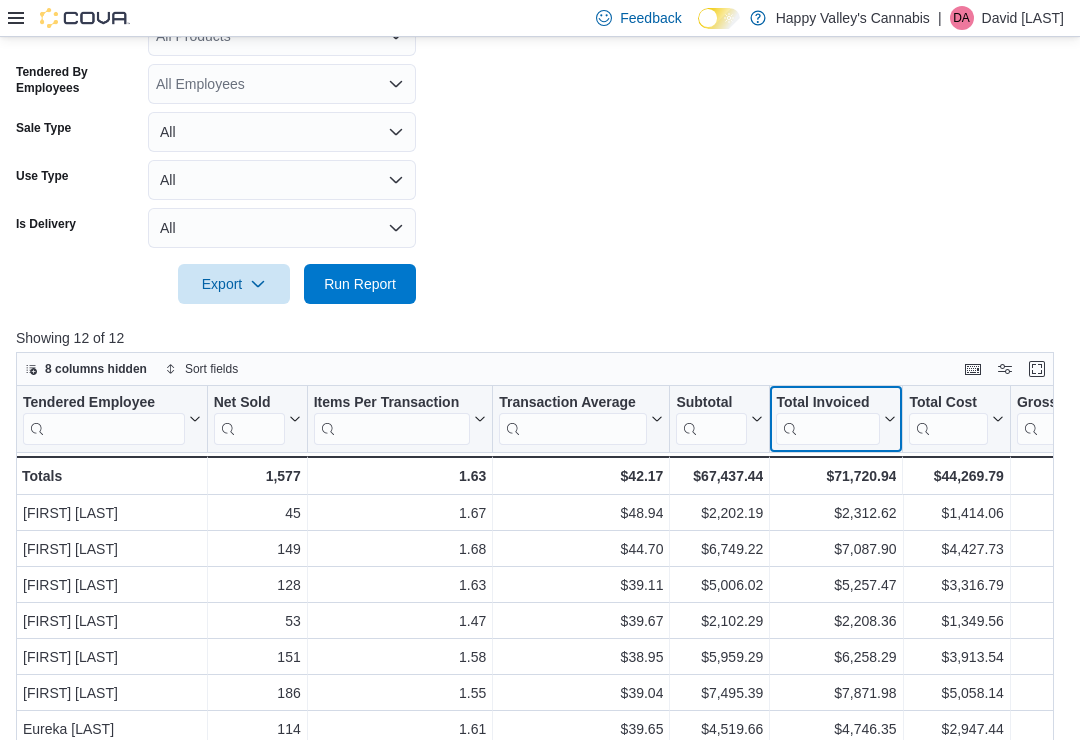 click on "Total Invoiced" at bounding box center (828, 403) 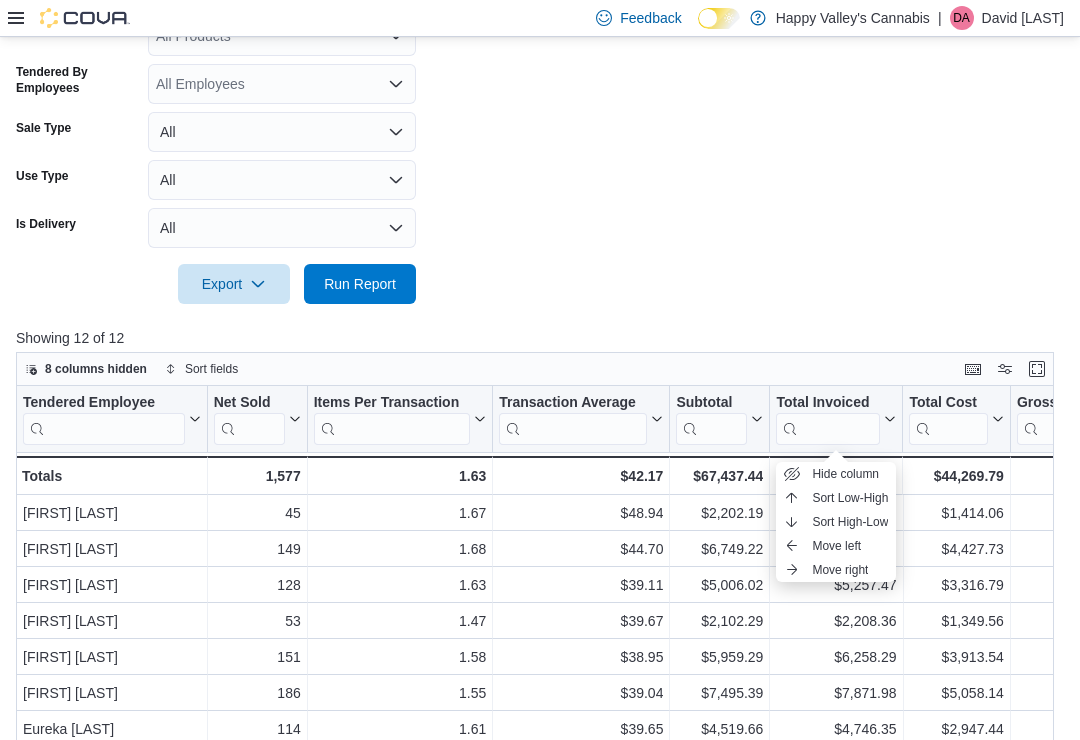 click on "Hide column" at bounding box center [845, 474] 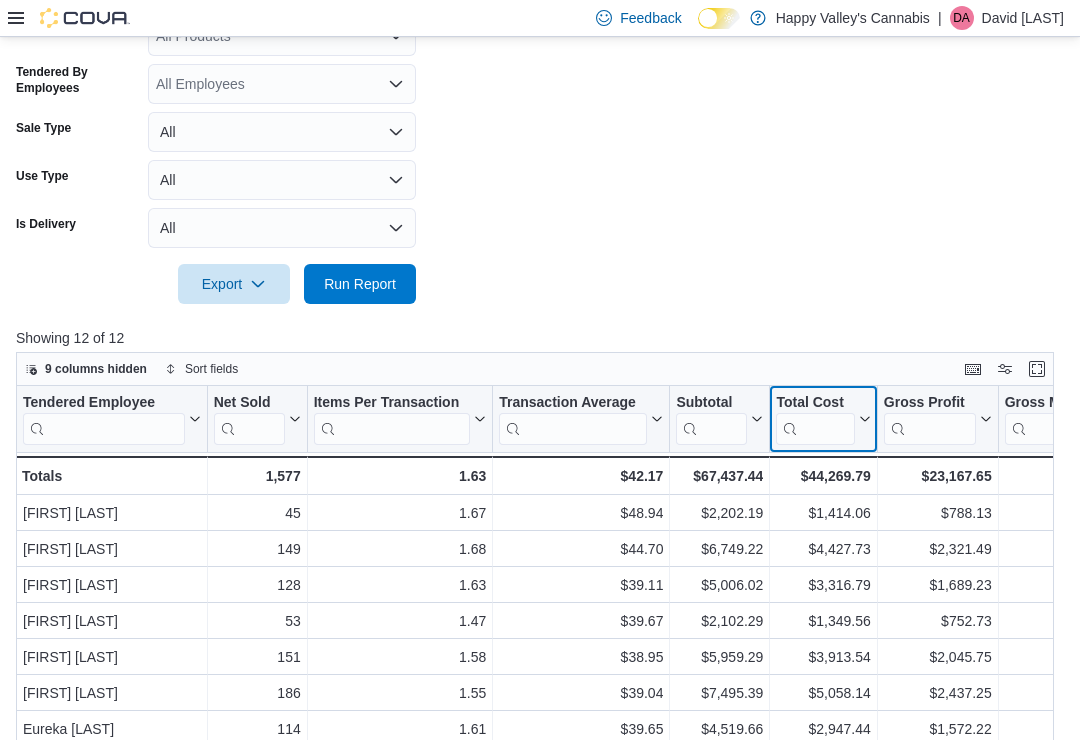 click on "Total Cost" at bounding box center (815, 403) 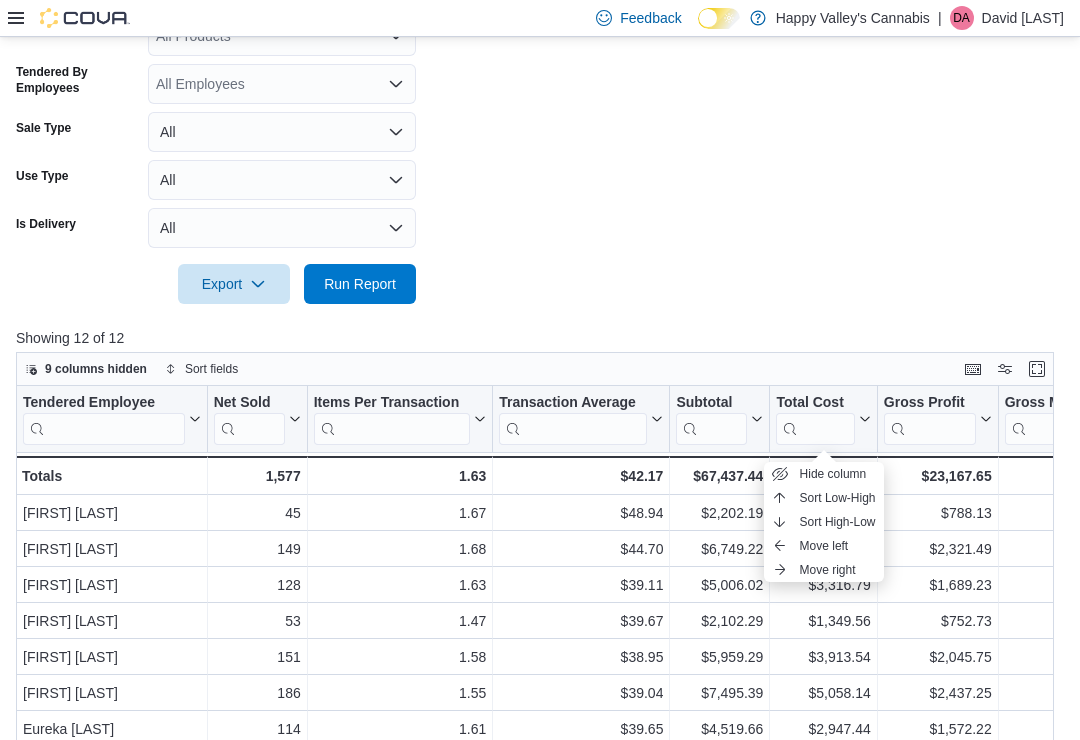 click on "Hide column" at bounding box center [824, 474] 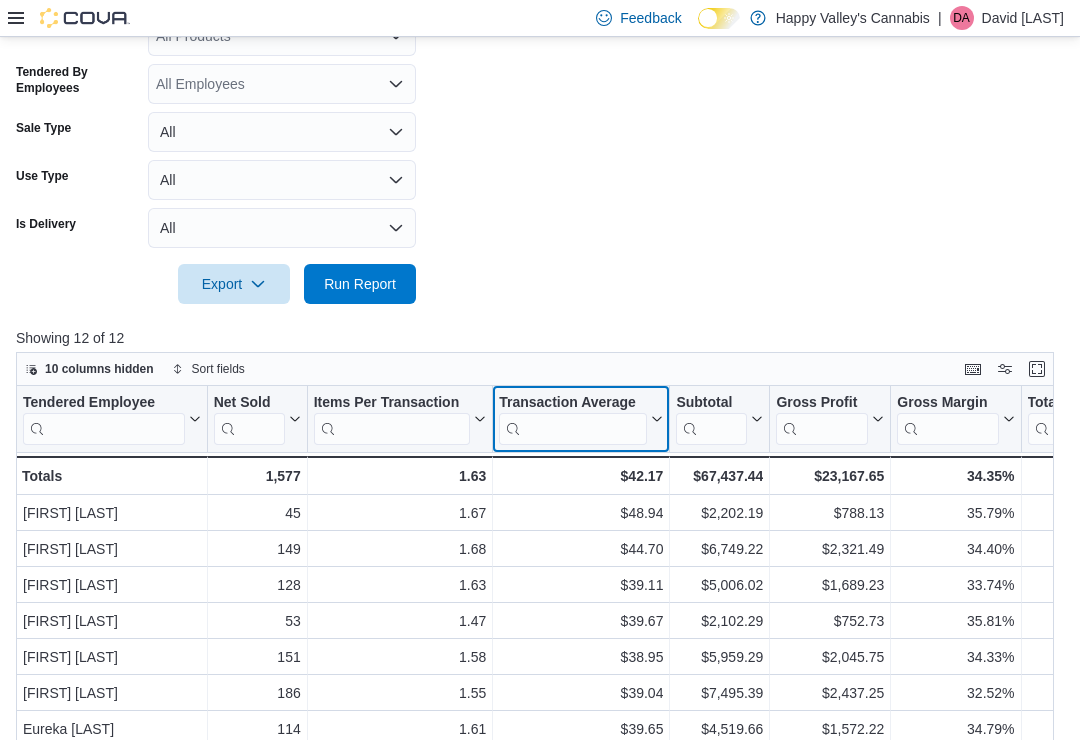 click on "Transaction Average" at bounding box center (581, 419) 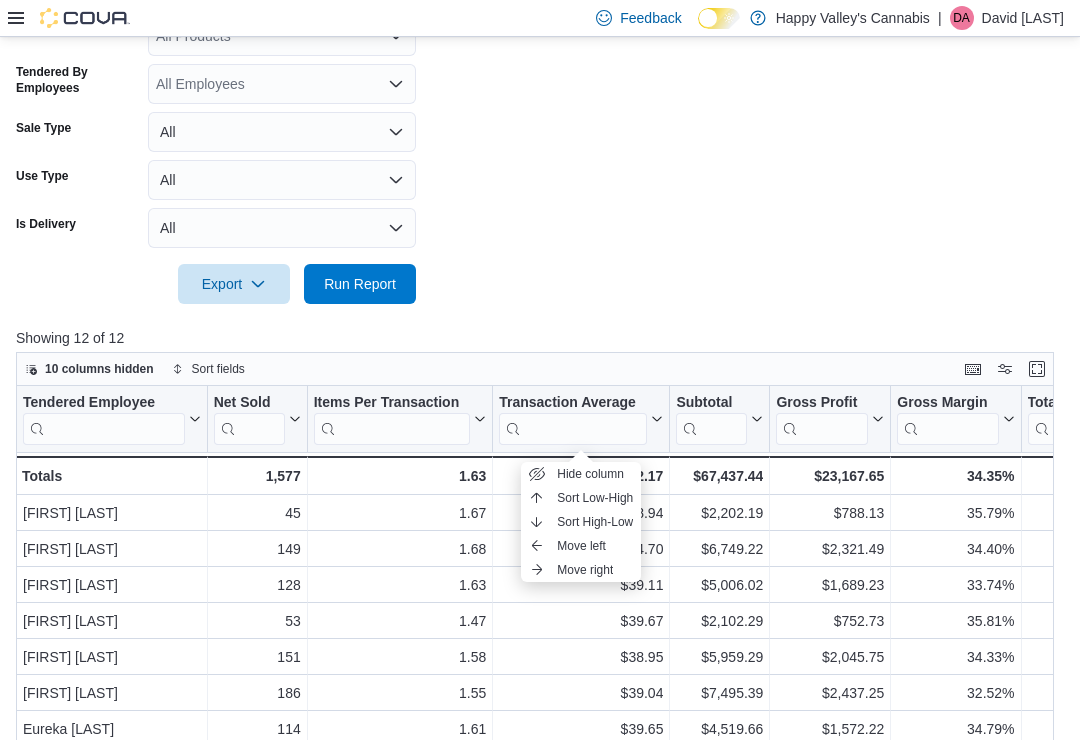 click on "Sort Low-High" at bounding box center (595, 498) 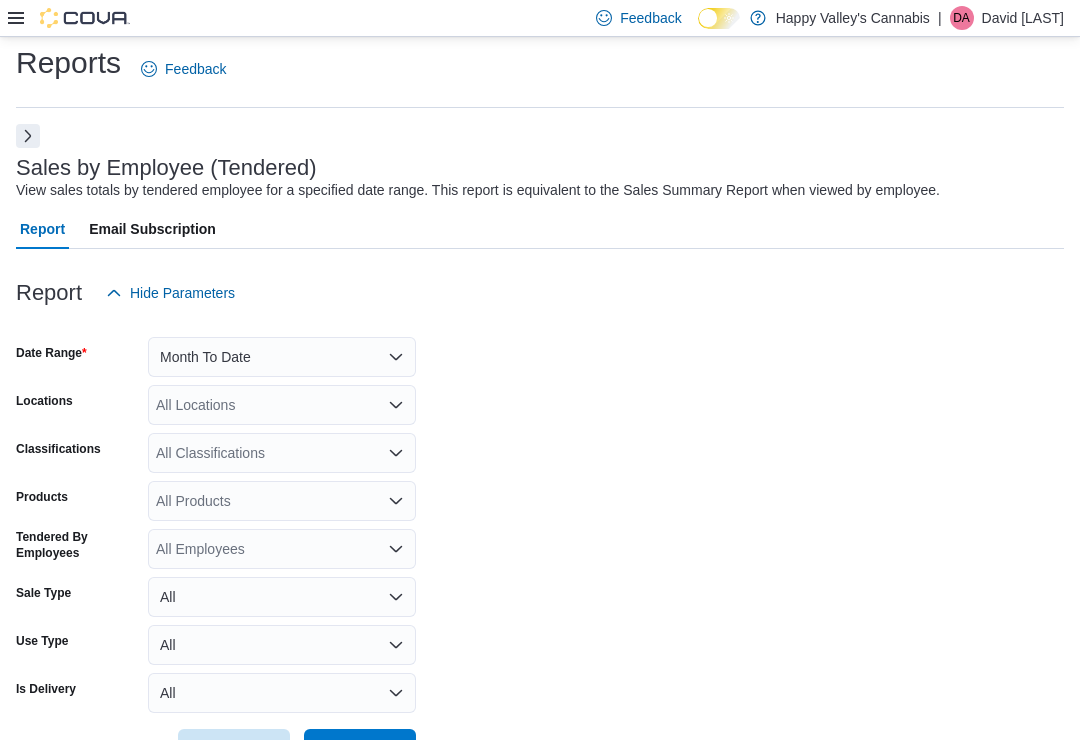 scroll, scrollTop: 0, scrollLeft: 0, axis: both 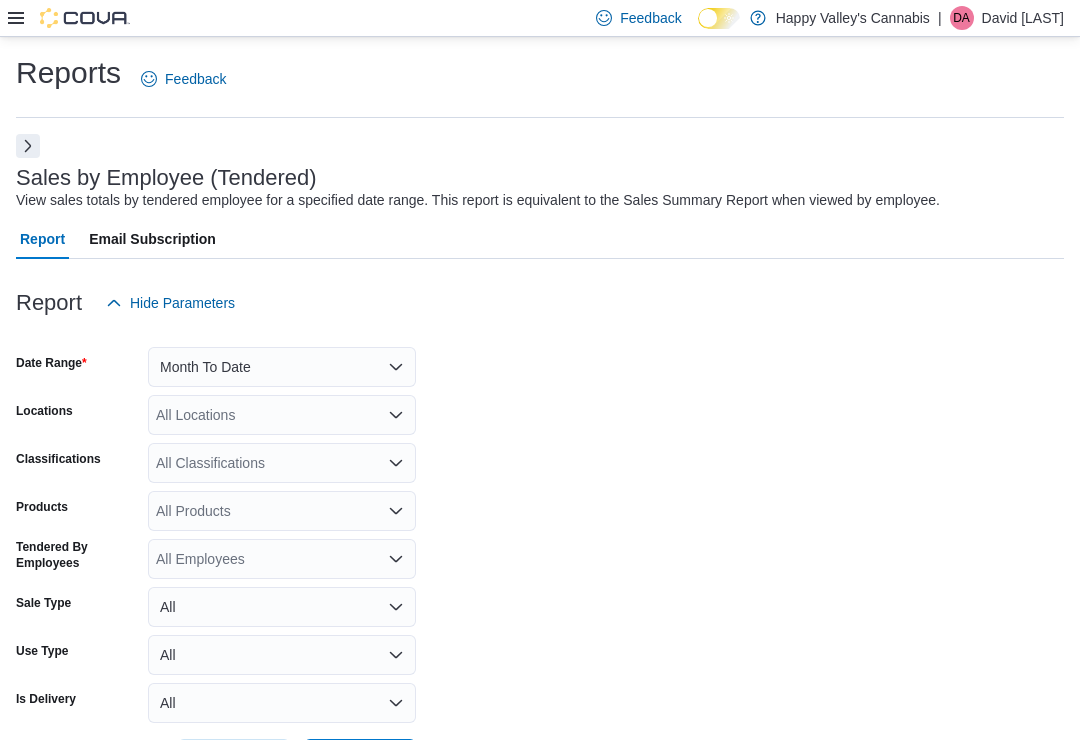 click at bounding box center [28, 146] 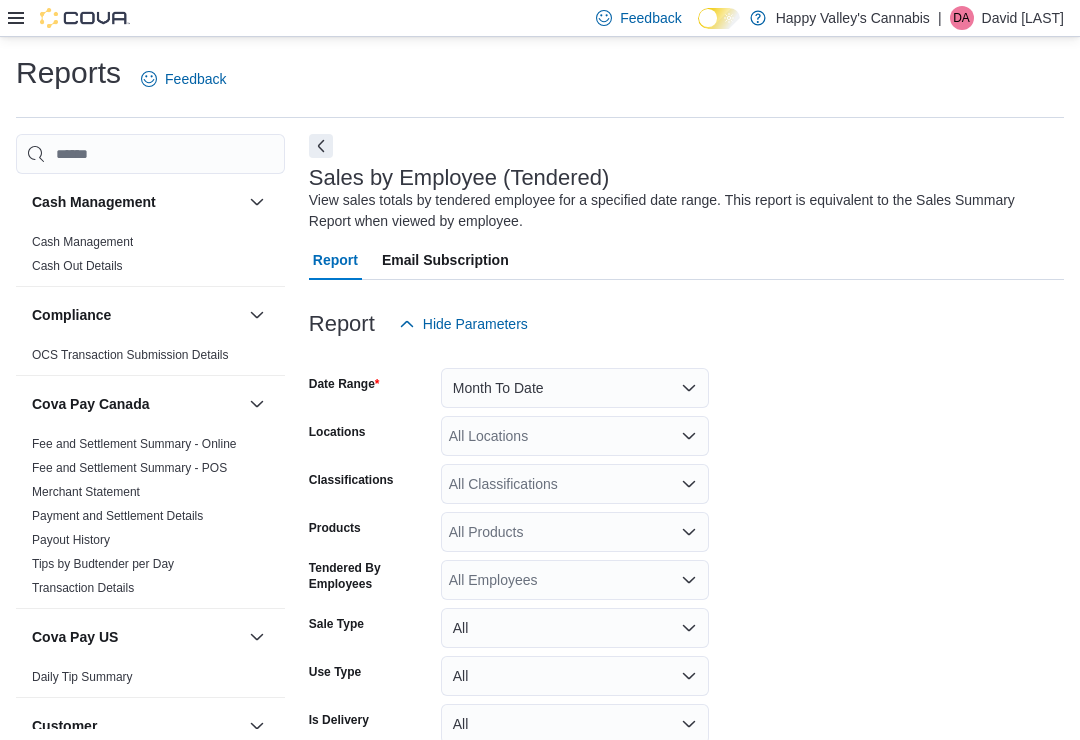 click at bounding box center [321, 146] 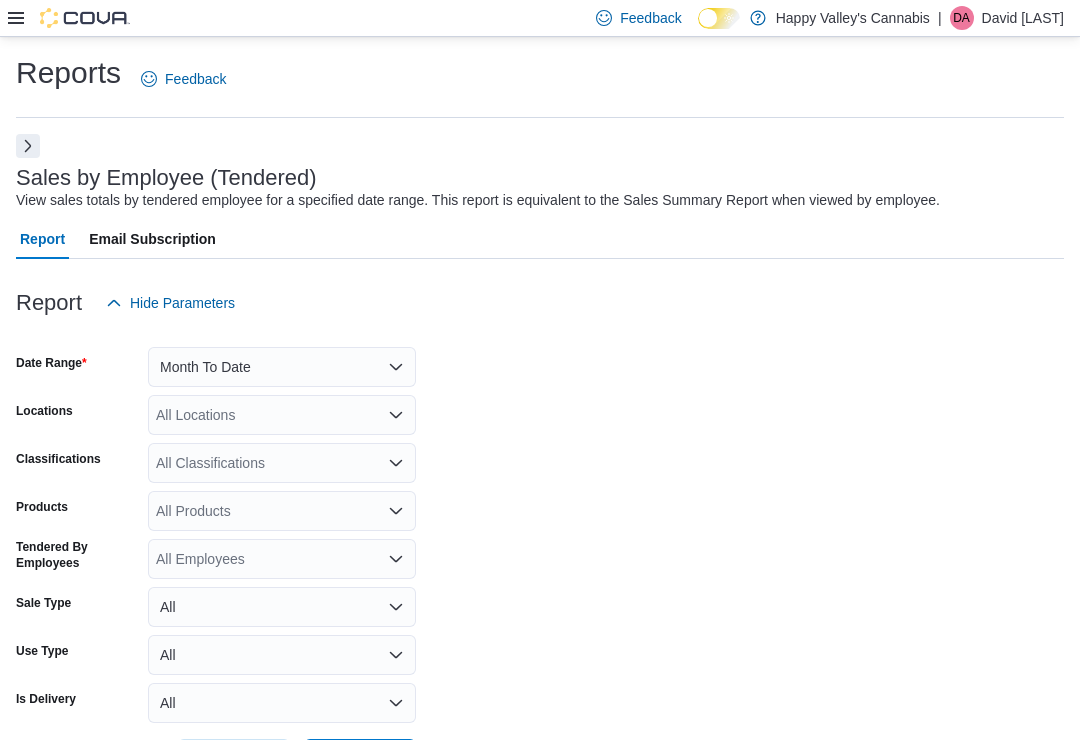 click on "All Products" at bounding box center [282, 511] 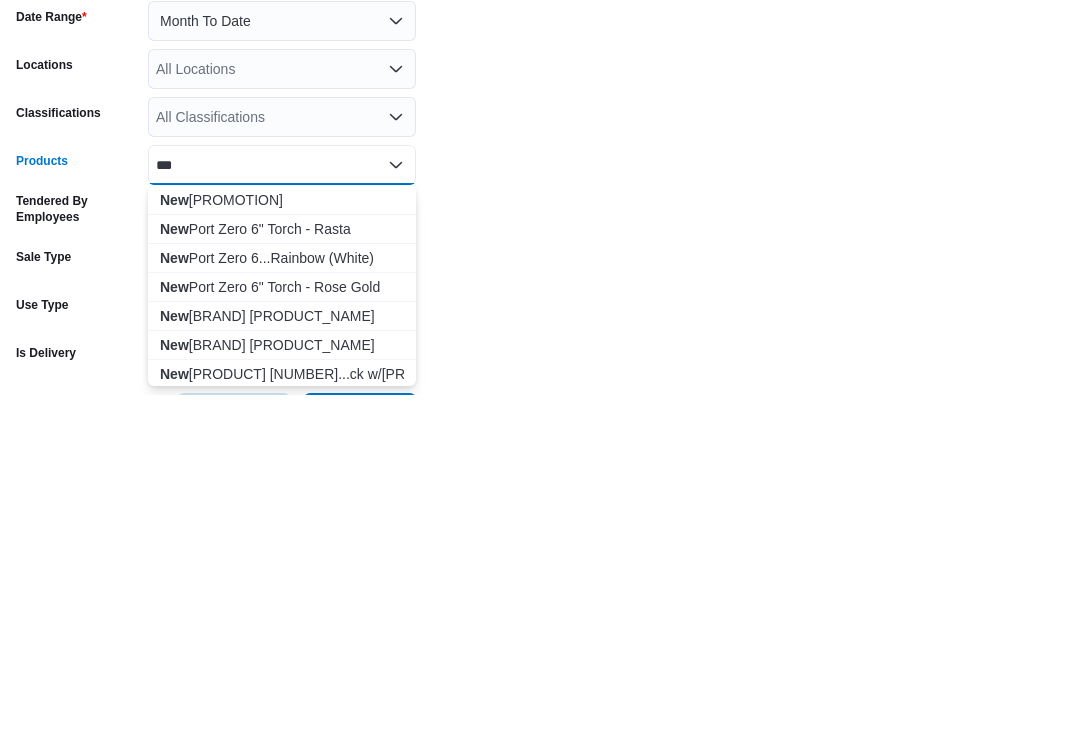 type on "***" 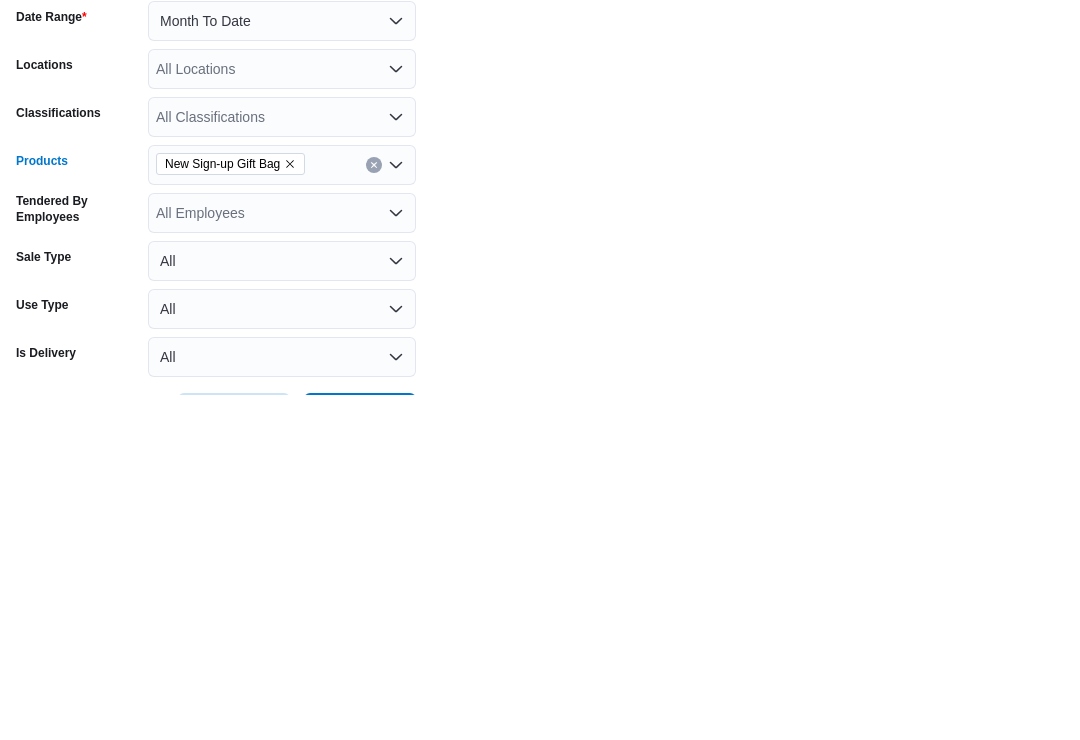 click on "Date Range Month To Date Locations All Locations Classifications All Classifications Products New Sign-up Gift Bag Combo box. Selected. New Sign-up Gift Bag. Press Backspace to delete New Sign-up Gift Bag. Combo box input. All Products. Type some text or, to display a list of choices, press Down Arrow. To exit the list of choices, press Escape. Tendered By Employees All Employees Sale Type All Use Type All Is Delivery All Export  Run Report" at bounding box center (540, 551) 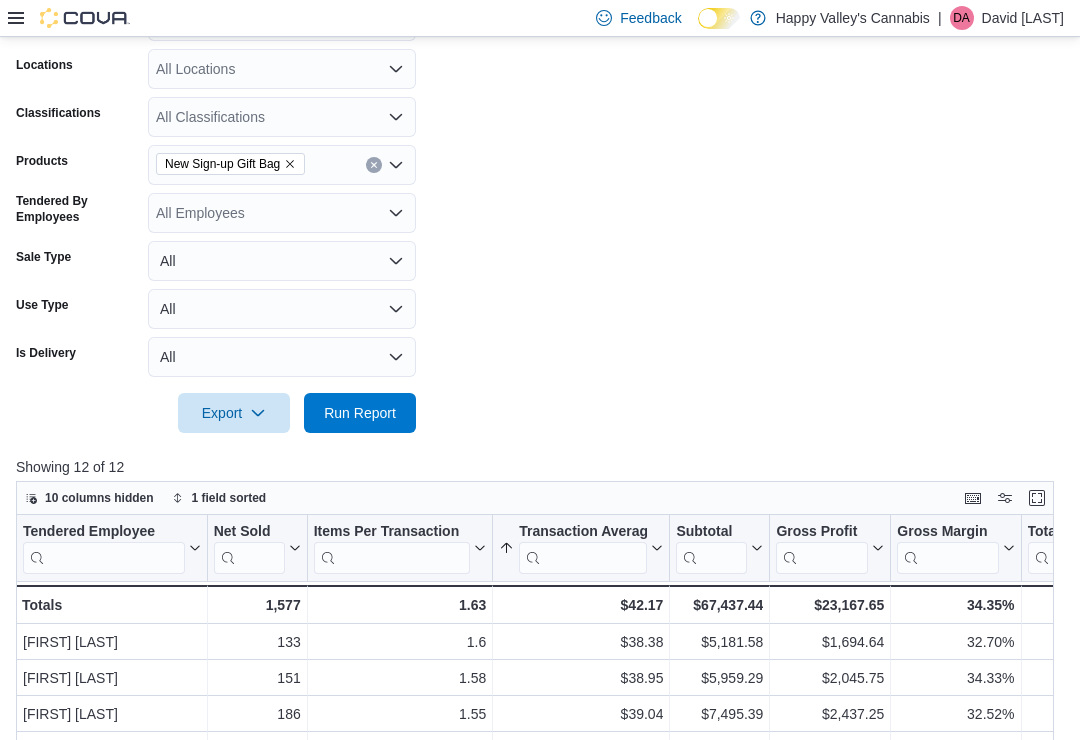 click on "Run Report" at bounding box center [360, 413] 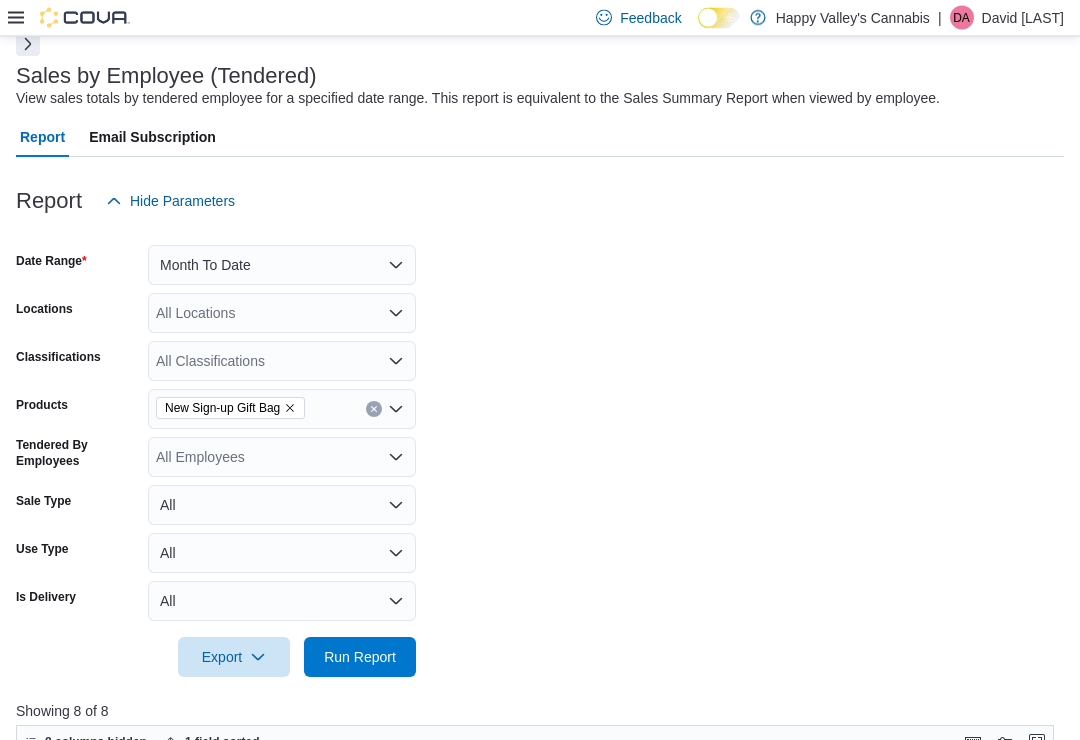 scroll, scrollTop: 0, scrollLeft: 0, axis: both 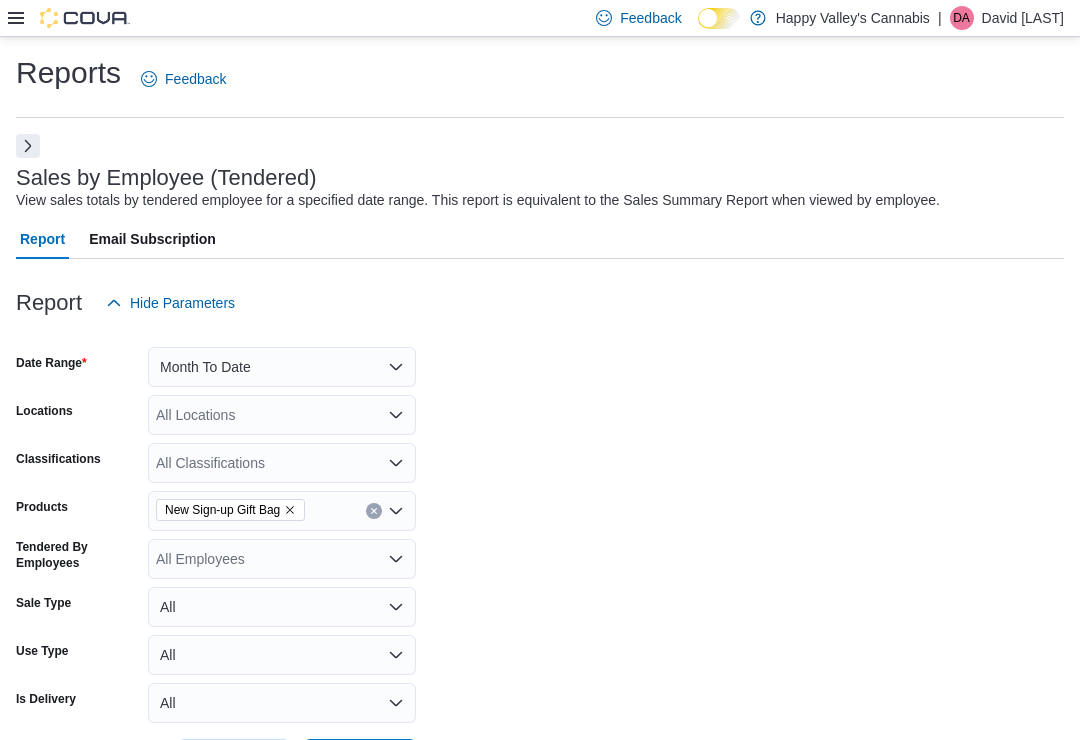 click on "Reports Feedback" at bounding box center (540, 79) 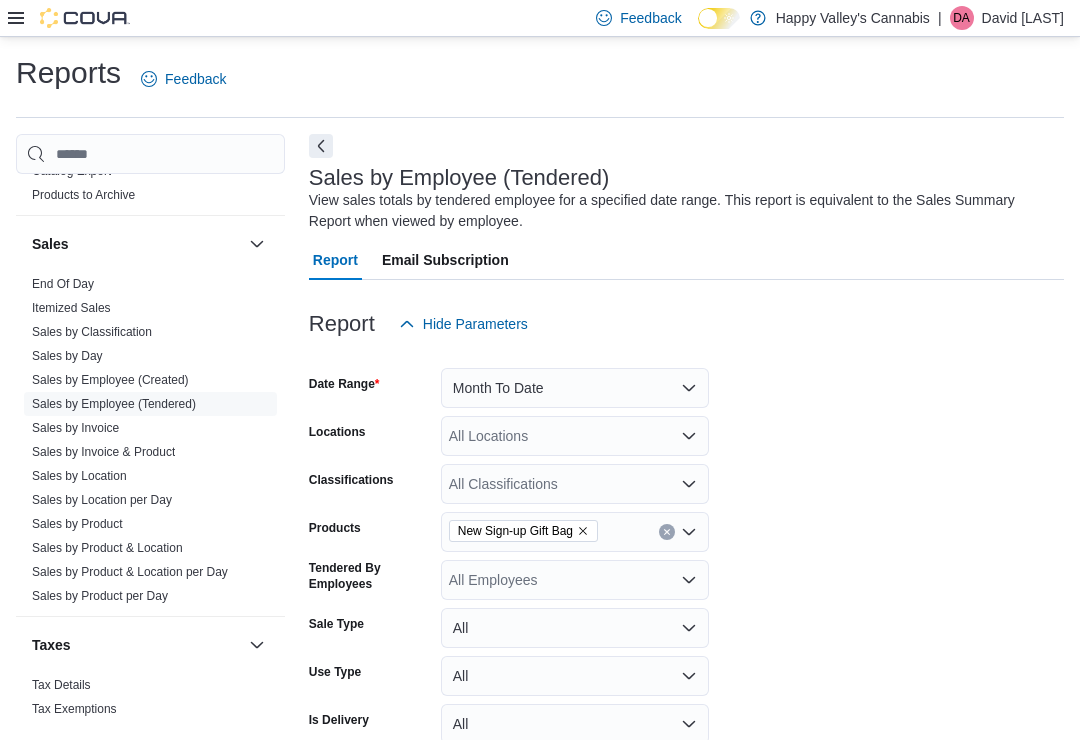 scroll, scrollTop: 1672, scrollLeft: 0, axis: vertical 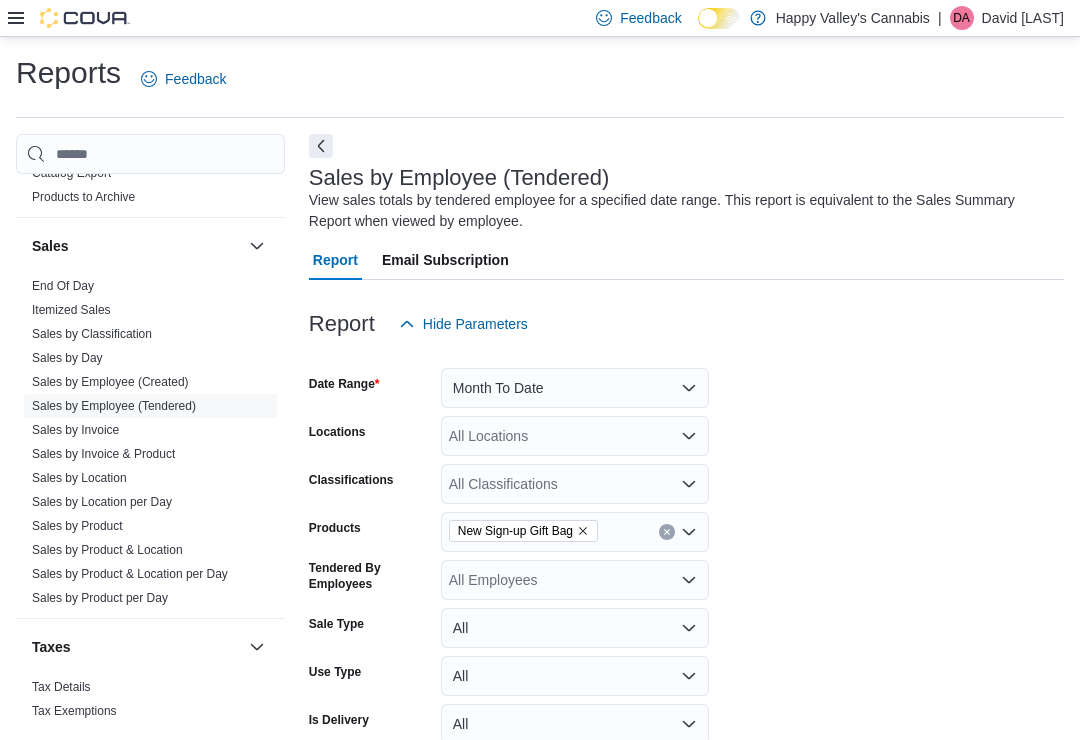 click on "Sales by Product" at bounding box center (77, 526) 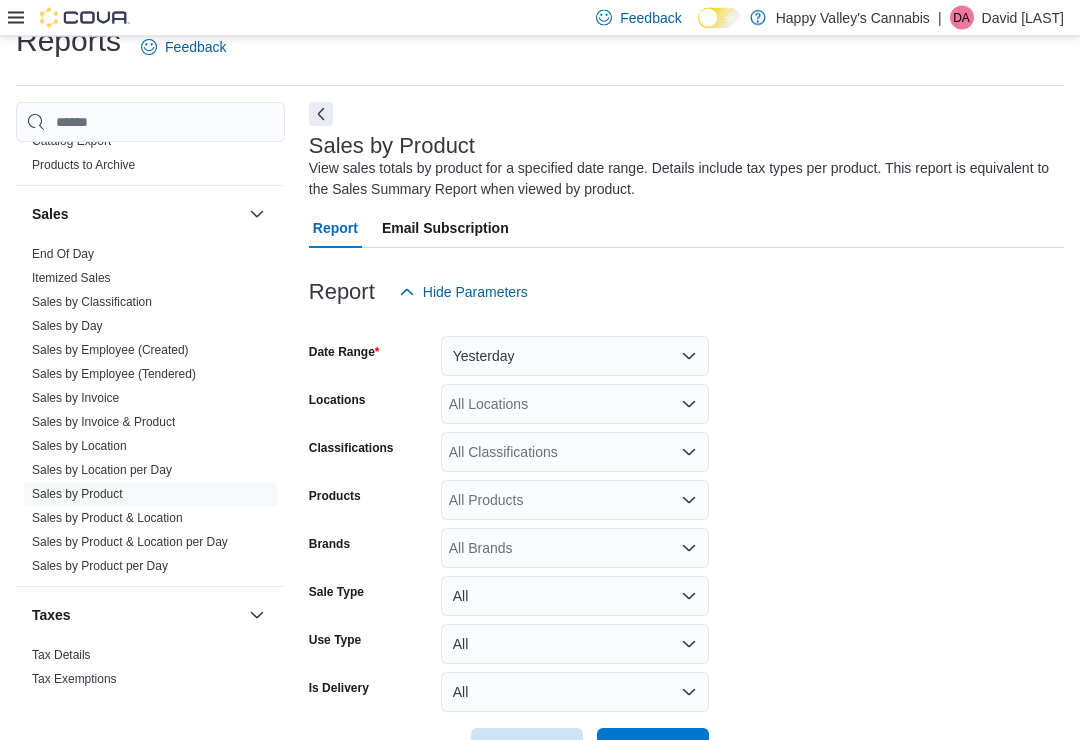 scroll, scrollTop: 66, scrollLeft: 0, axis: vertical 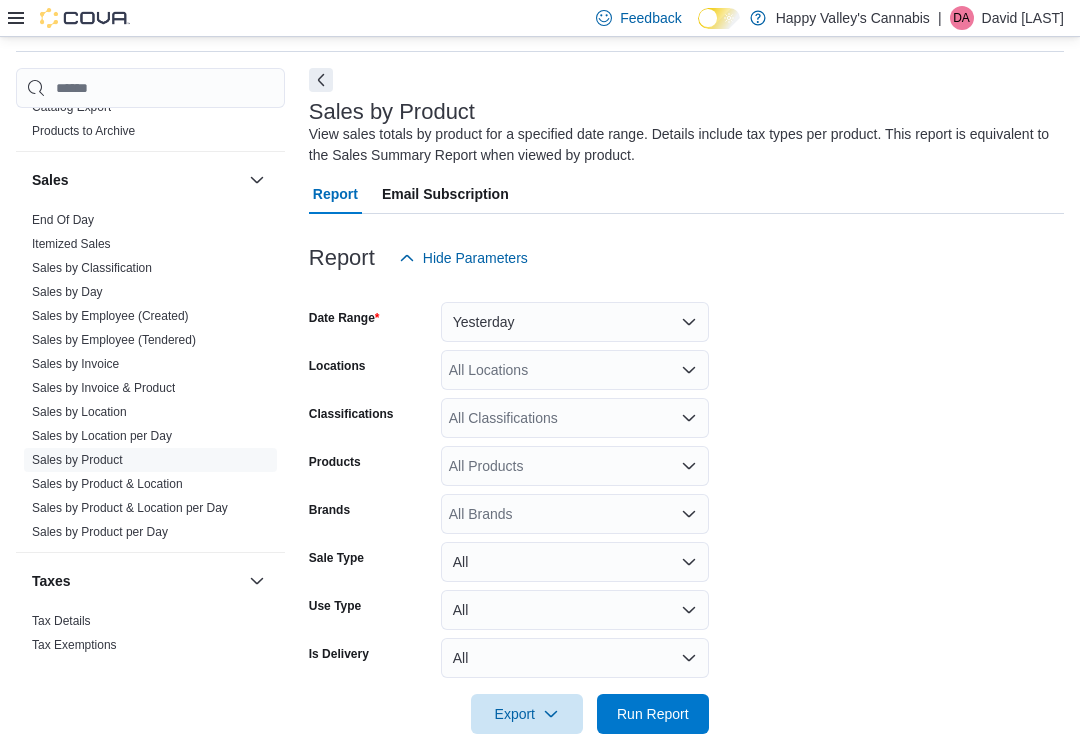 click at bounding box center (321, 80) 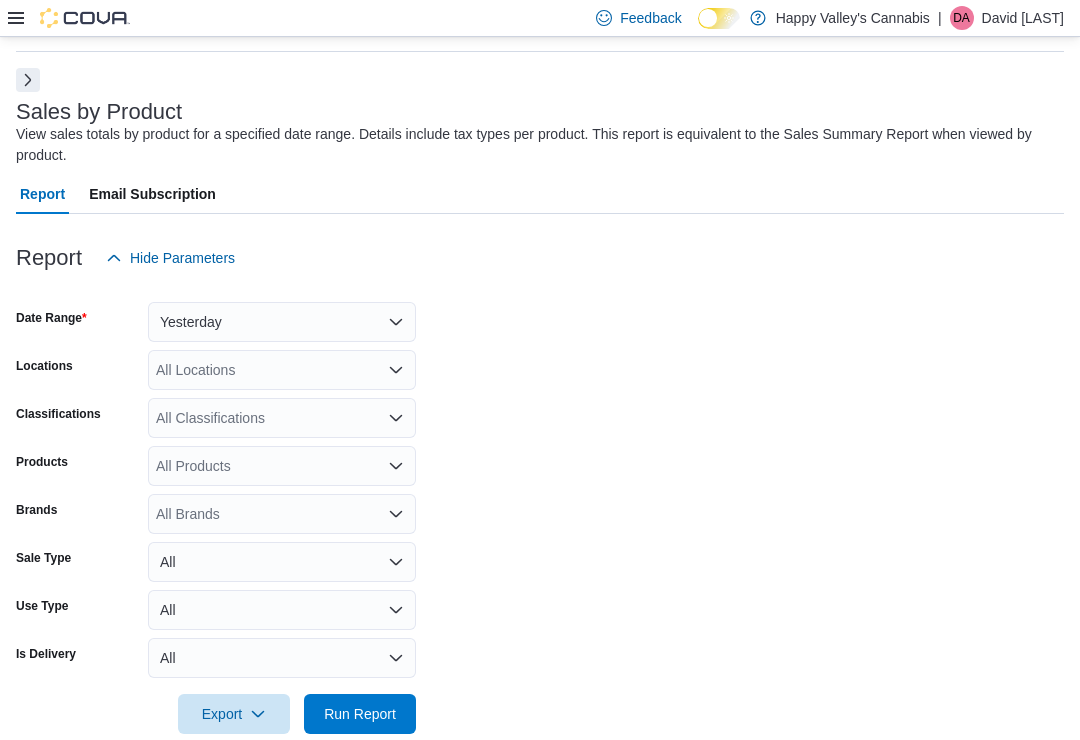click on "All Locations" at bounding box center [282, 370] 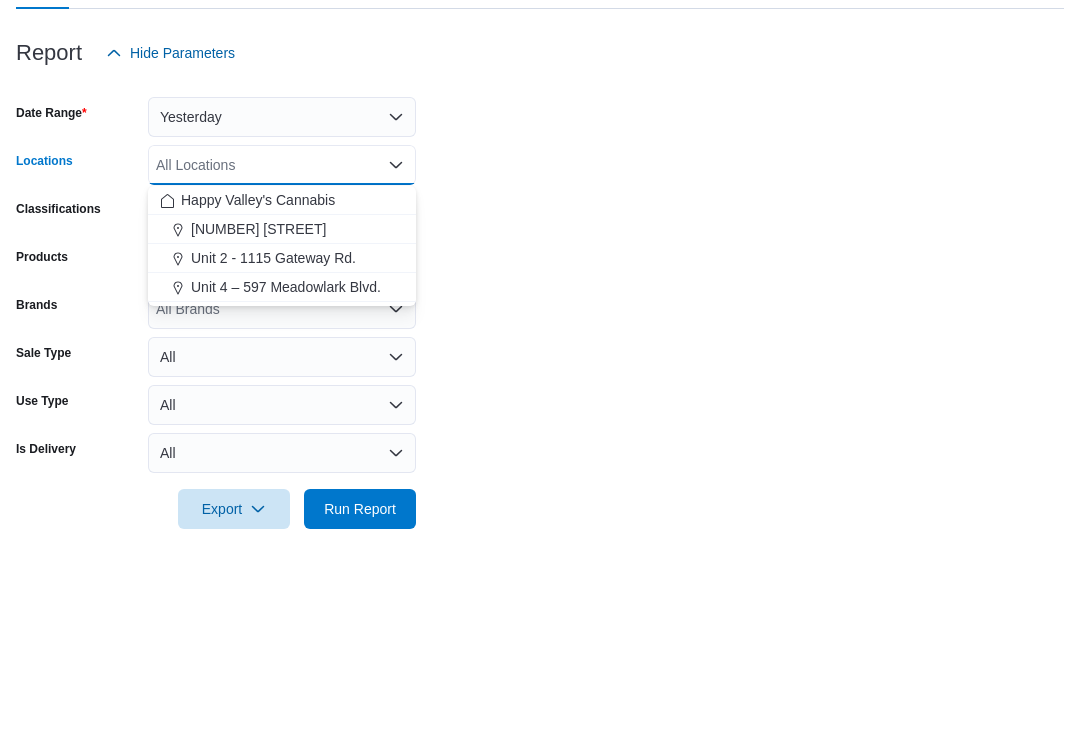 click on "Unit 2 - 1115 Gateway Rd." at bounding box center [273, 463] 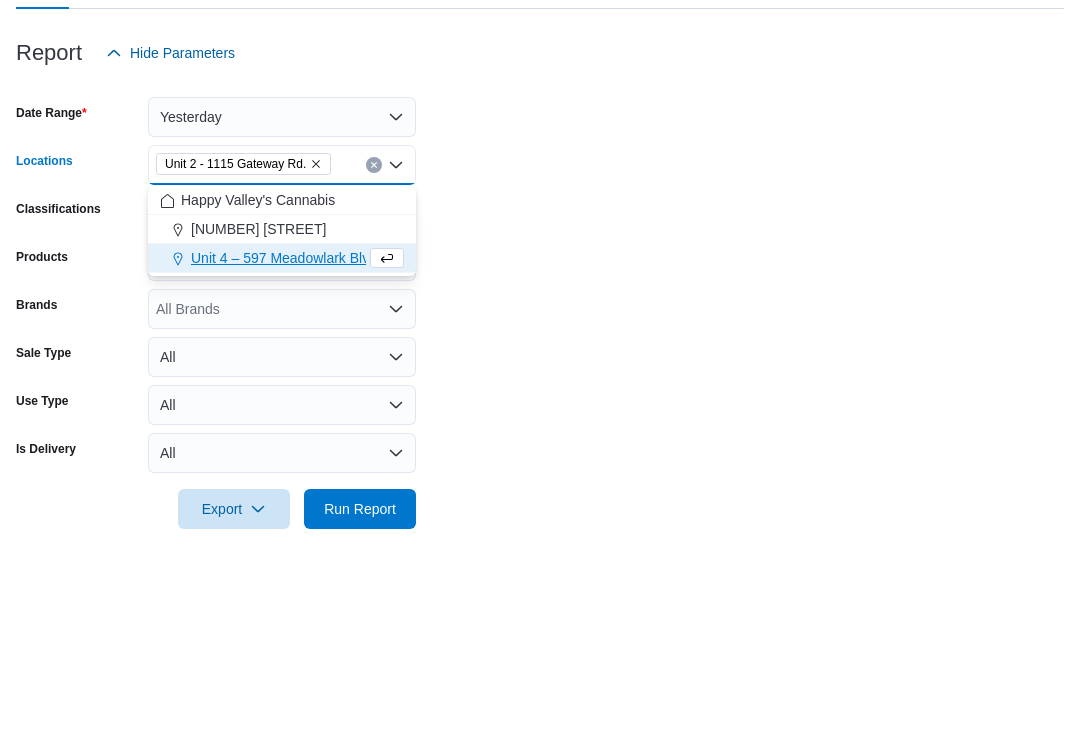 click on "Date Range Yesterday Locations Unit 2 - 1115 Gateway Rd. Combo box. Selected. Unit 2 - 1115 Gateway Rd.. Press Backspace to delete Unit 2 - 1115 Gateway Rd.. Combo box input. All Locations. Type some text or, to display a list of choices, press Down Arrow. To exit the list of choices, press Escape. Classifications All Classifications Products All Products Brands All Brands Sale Type All Use Type All Is Delivery All Export  Run Report" at bounding box center (540, 506) 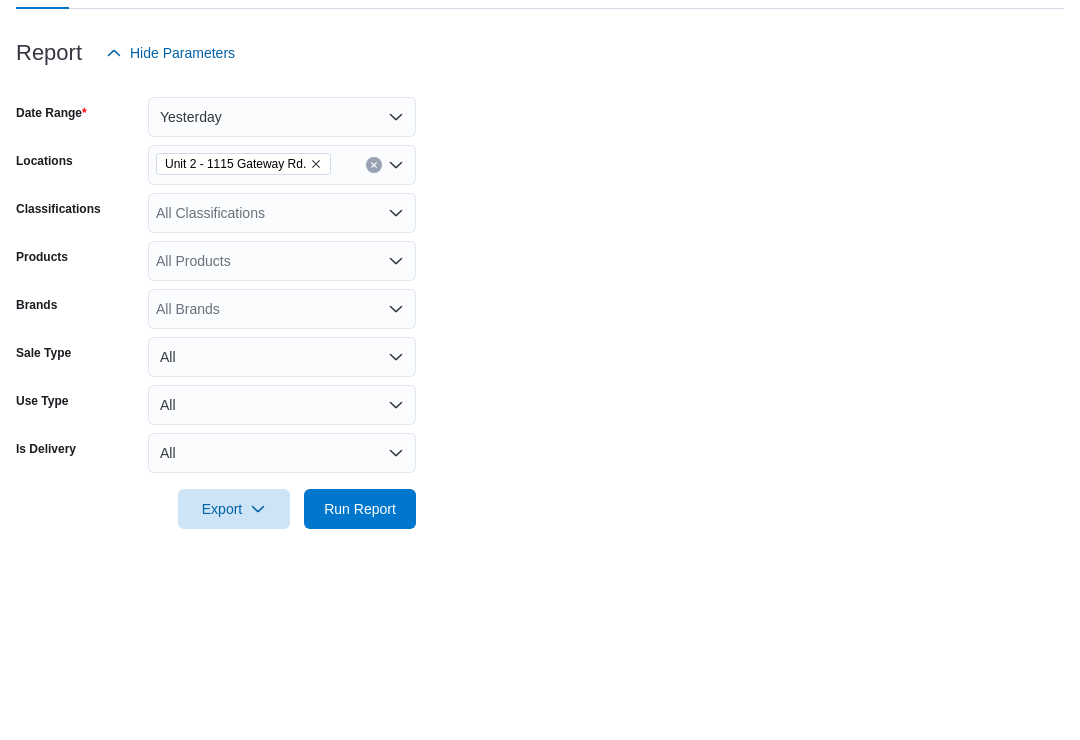 scroll, scrollTop: 101, scrollLeft: 0, axis: vertical 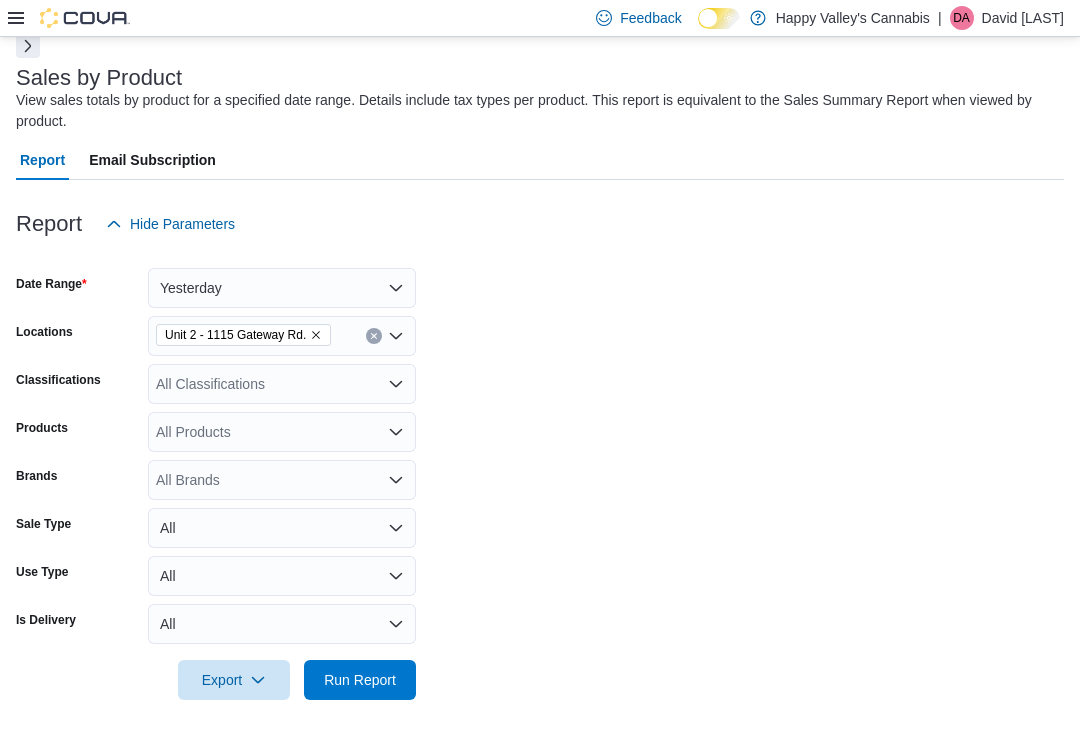 click on "Run Report" at bounding box center [360, 680] 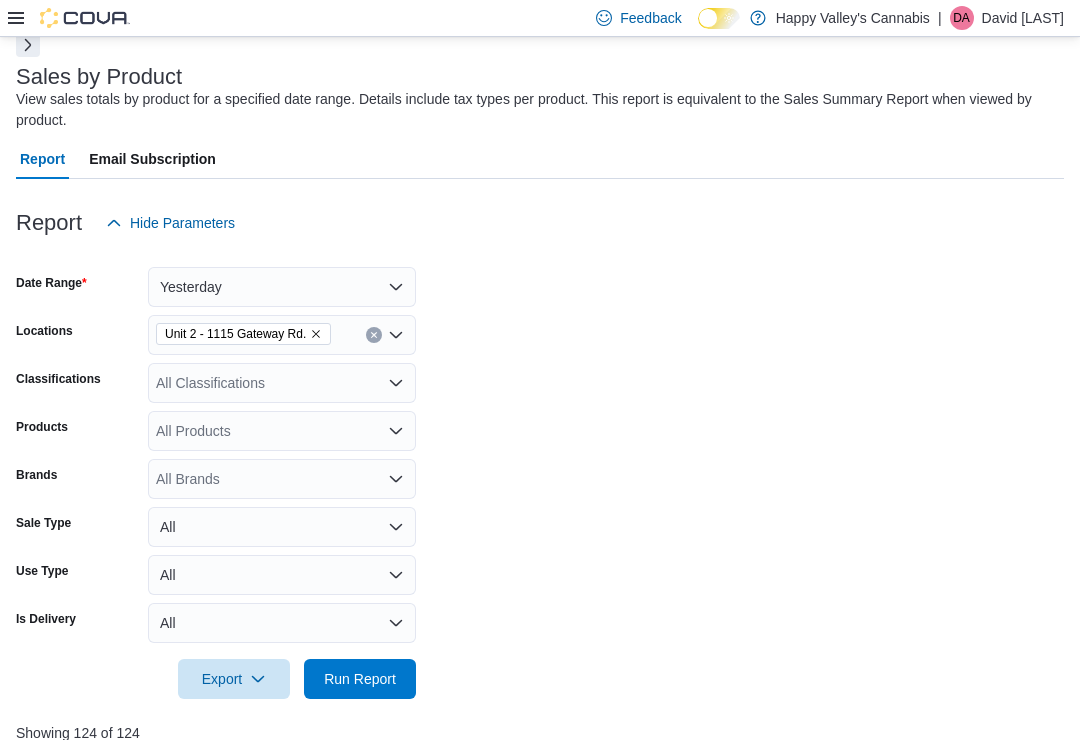 click on "Run Report" at bounding box center (360, 679) 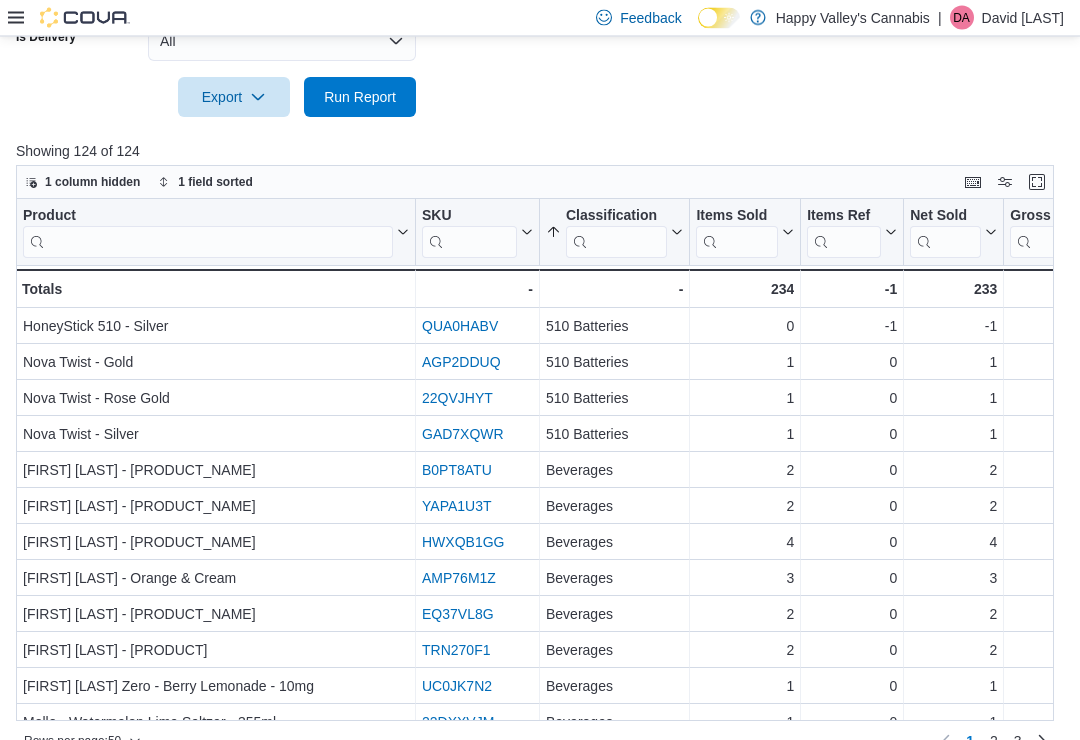 scroll, scrollTop: 683, scrollLeft: 0, axis: vertical 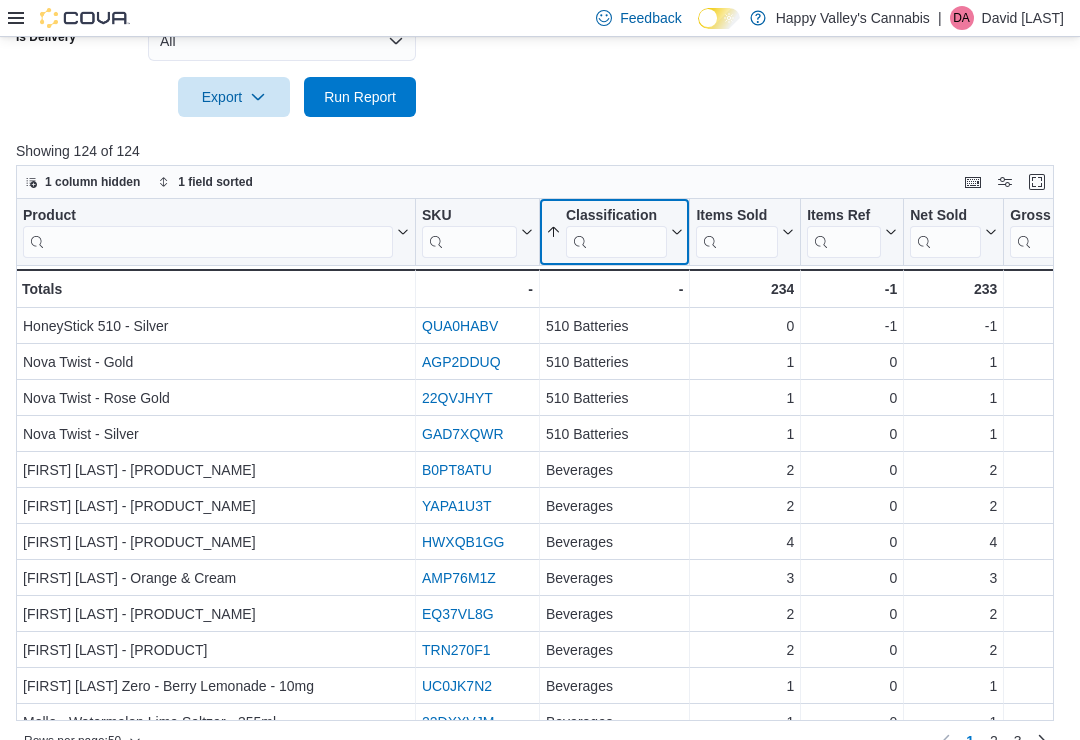 click on "Classification" at bounding box center (614, 232) 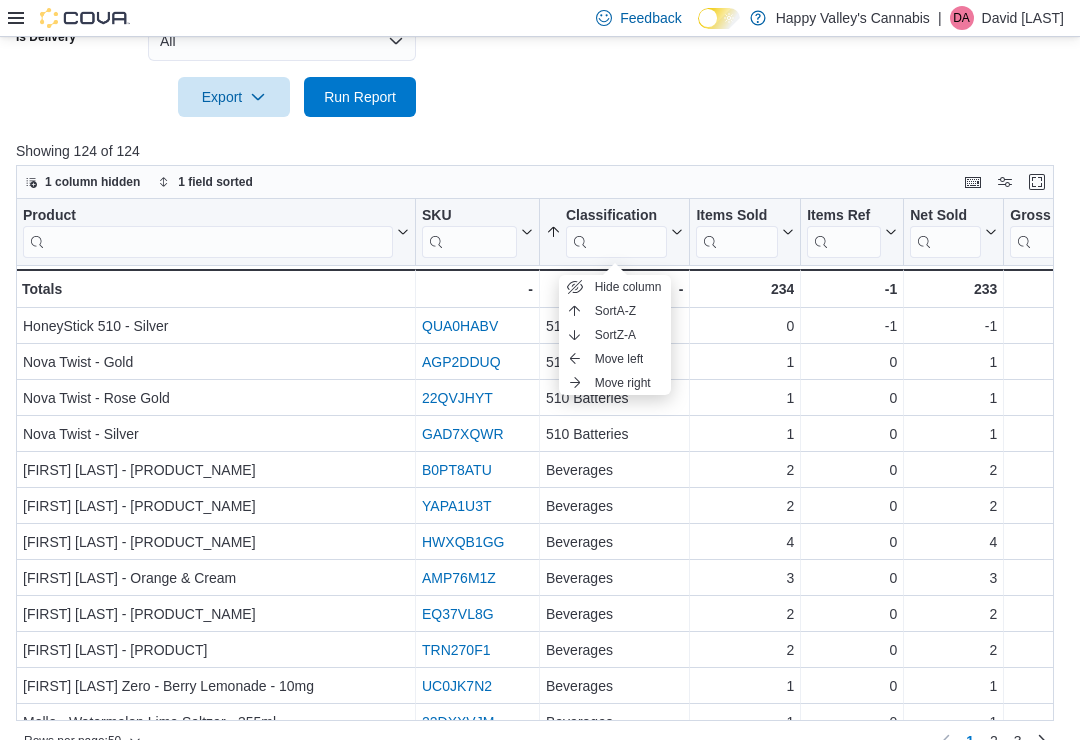 click on "Sort  A-Z" at bounding box center (615, 311) 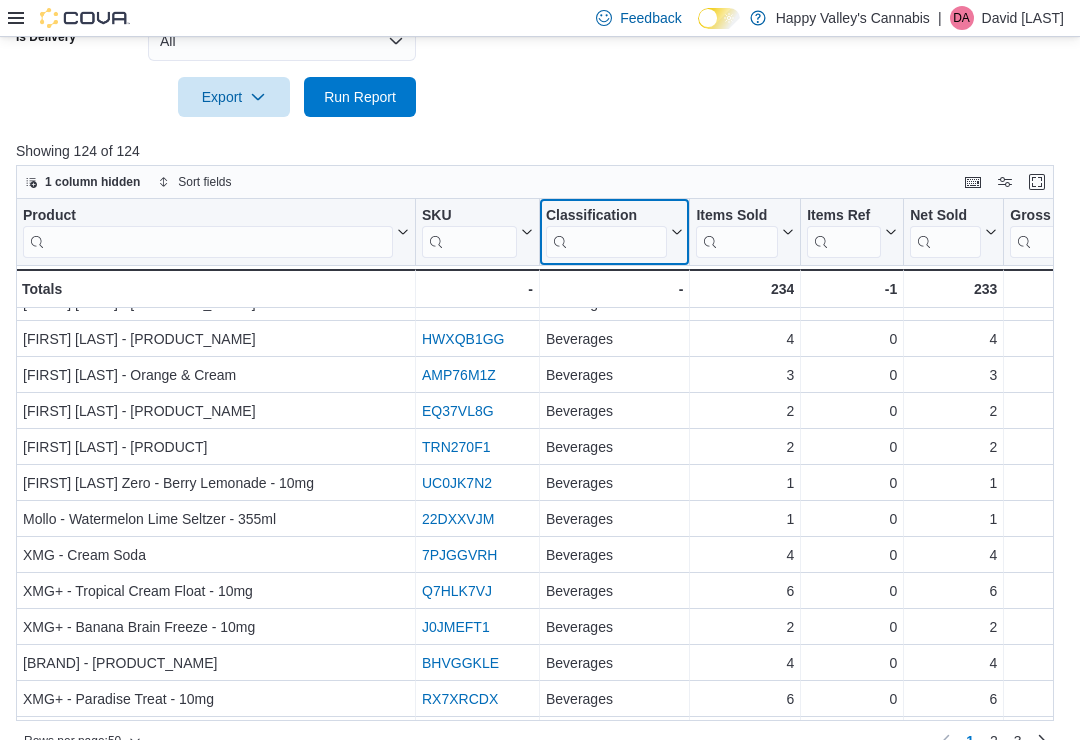 scroll, scrollTop: 210, scrollLeft: 0, axis: vertical 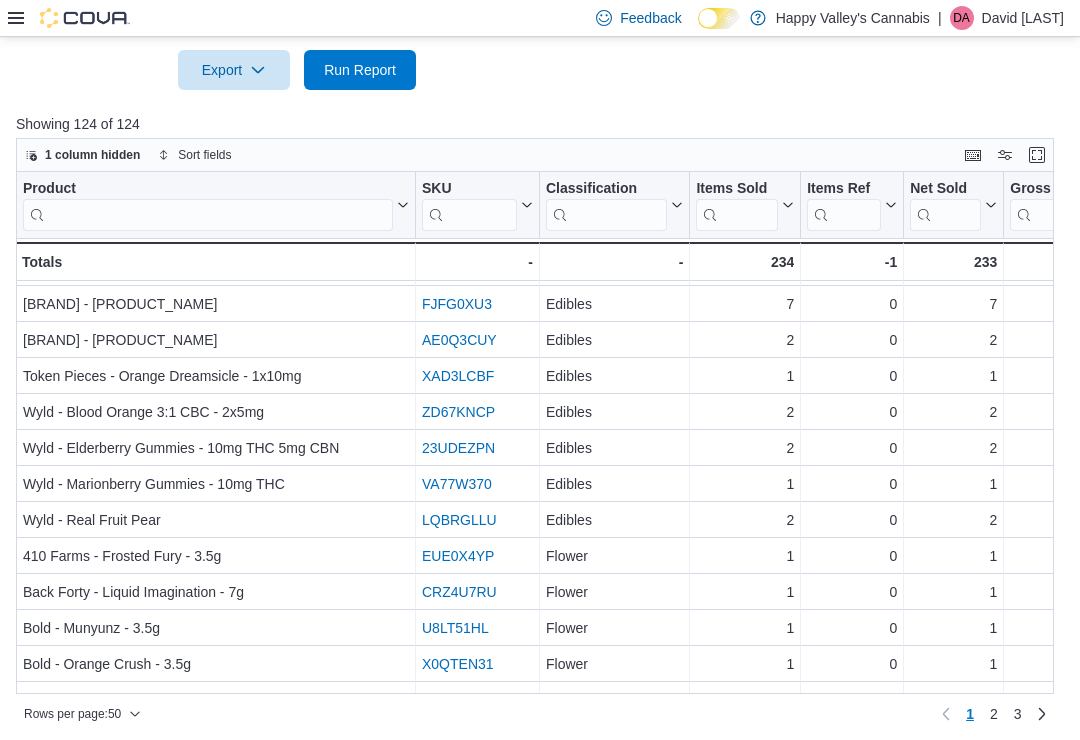 click on "2" at bounding box center [994, 714] 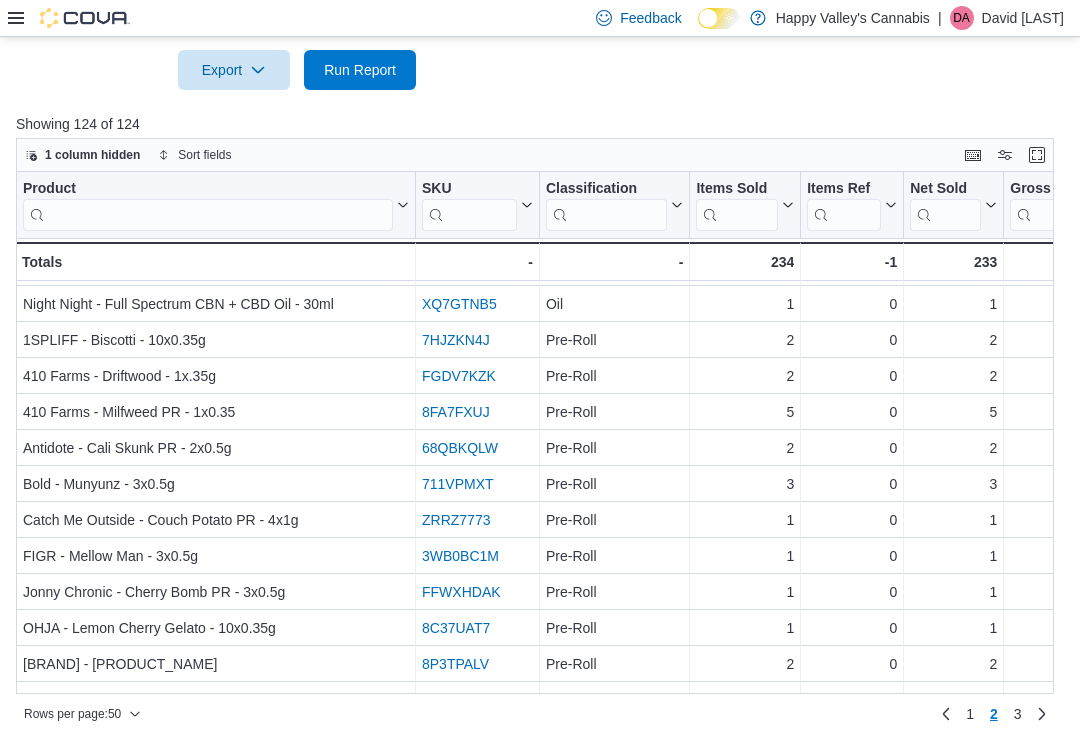 scroll, scrollTop: 1363, scrollLeft: 0, axis: vertical 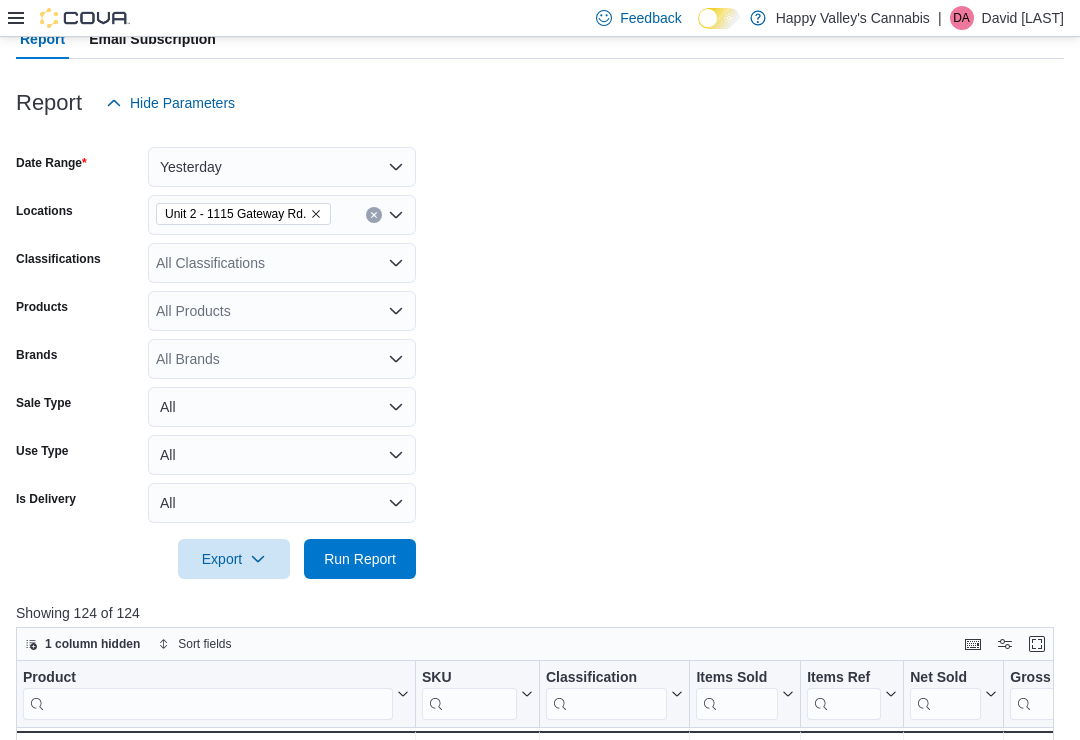 click 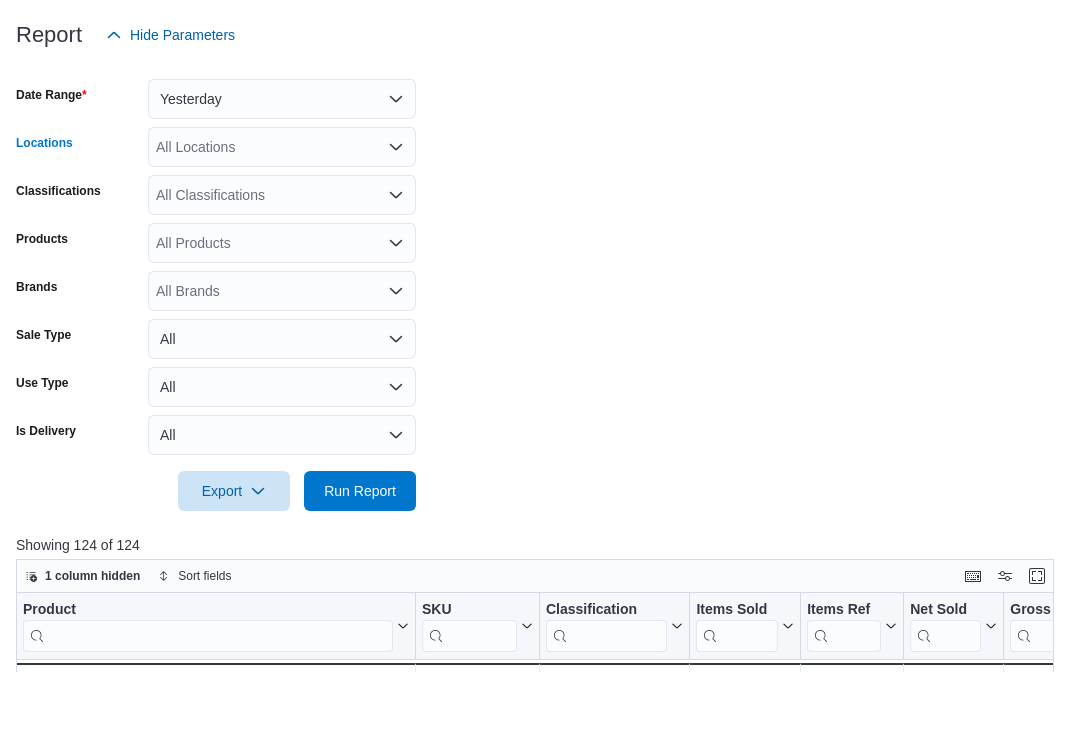 click on "All Locations Combo box. Selected. Combo box input. All Locations. Type some text or, to display a list of choices, press Down Arrow. To exit the list of choices, press Escape." at bounding box center (282, 215) 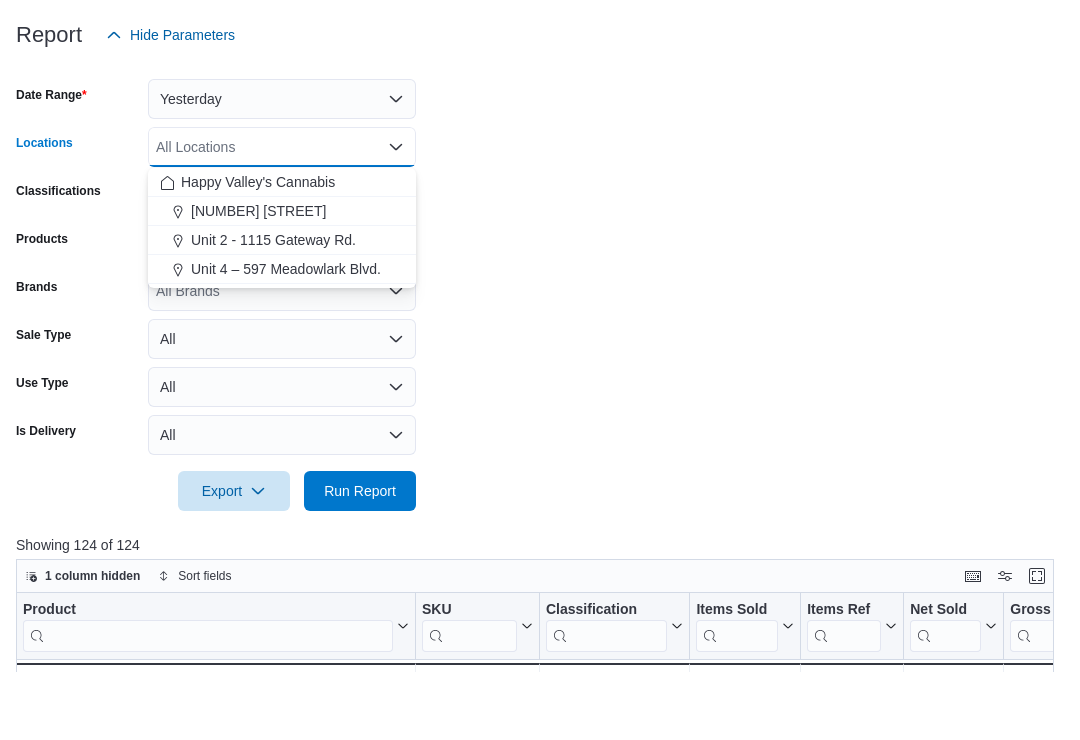 click on "Unit 4 – 597 Meadowlark Blvd." at bounding box center [286, 337] 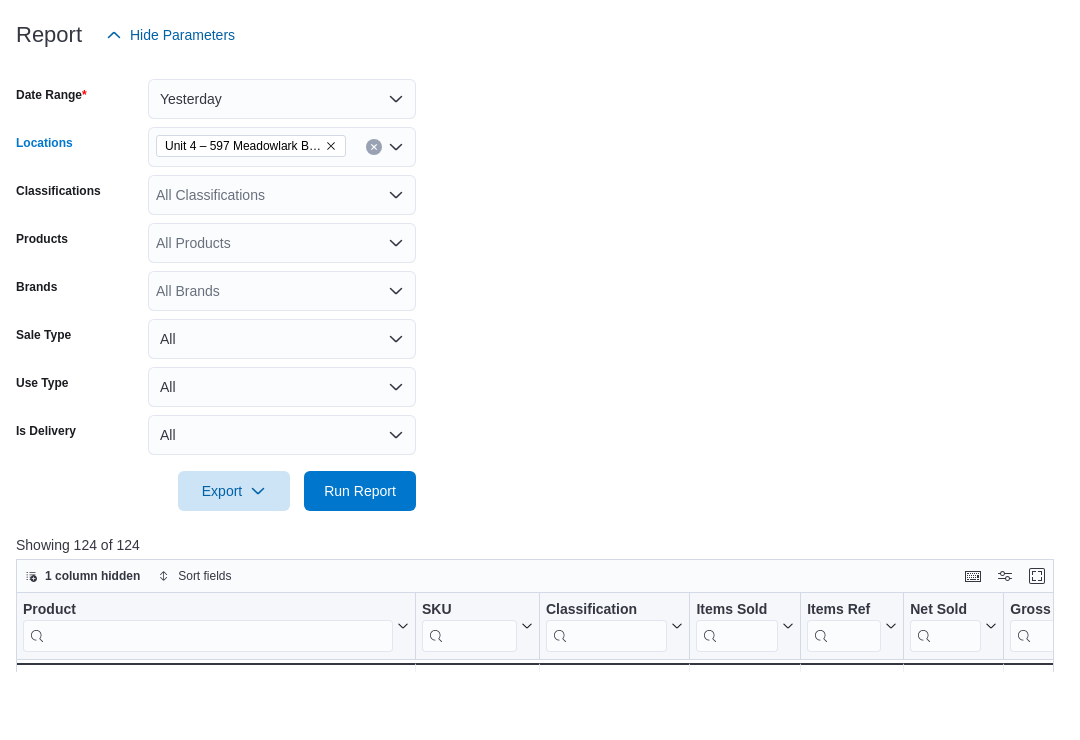 click on "Date Range Yesterday Locations Unit 4 – 597 Meadowlark Blvd. Combo box. Selected. Unit 4 – 597 Meadowlark Blvd.. Press Backspace to delete Unit 4 – 597 Meadowlark Blvd.. Combo box input. All Locations. Type some text or, to display a list of choices, press Down Arrow. To exit the list of choices, press Escape. Classifications All Classifications Products All Products Brands All Brands Sale Type All Use Type All Is Delivery All Export  Run Report" at bounding box center (540, 351) 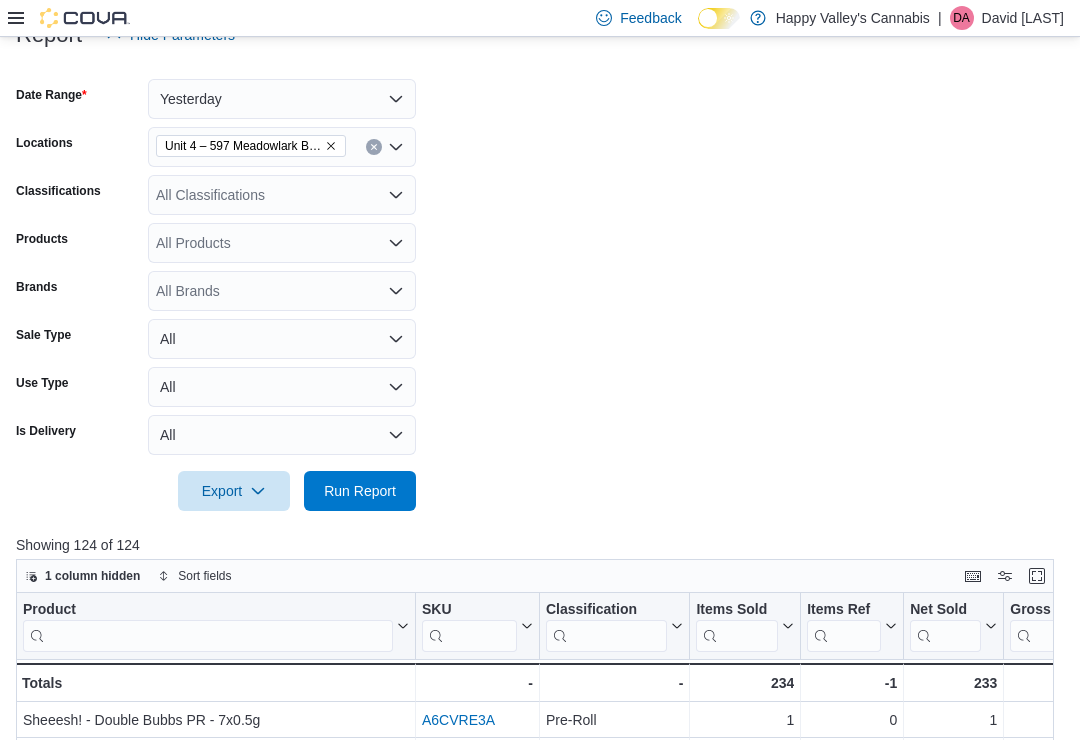 click on "Run Report" at bounding box center (360, 491) 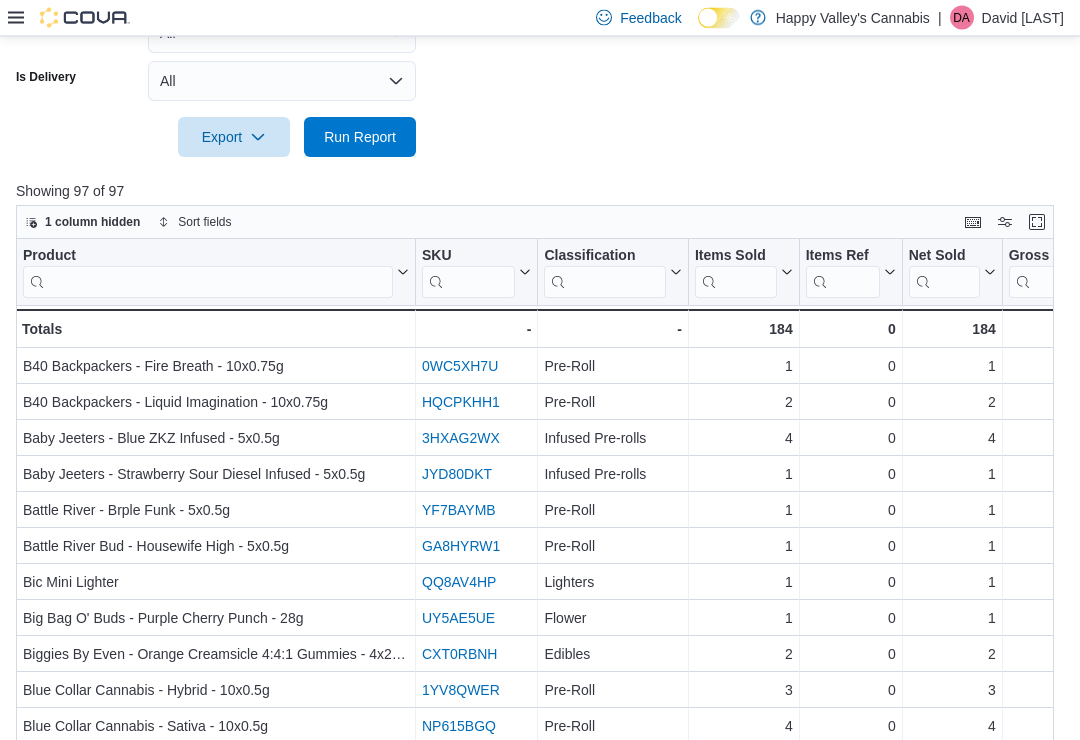scroll, scrollTop: 644, scrollLeft: 0, axis: vertical 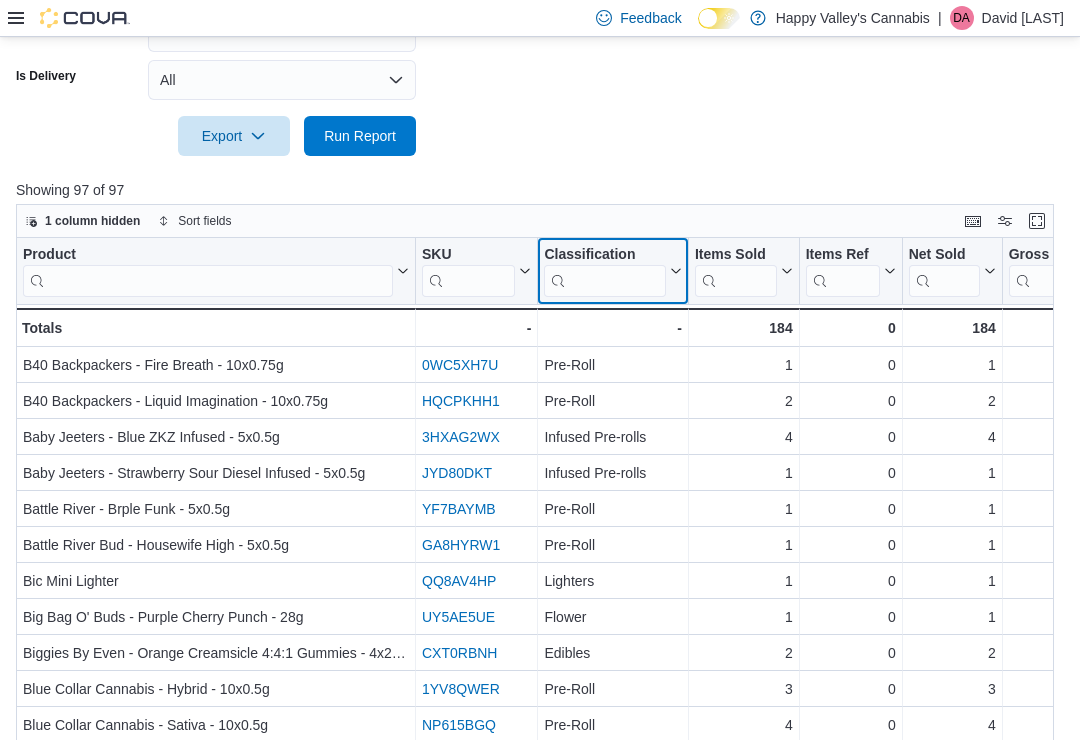 click on "Classification" at bounding box center [612, 271] 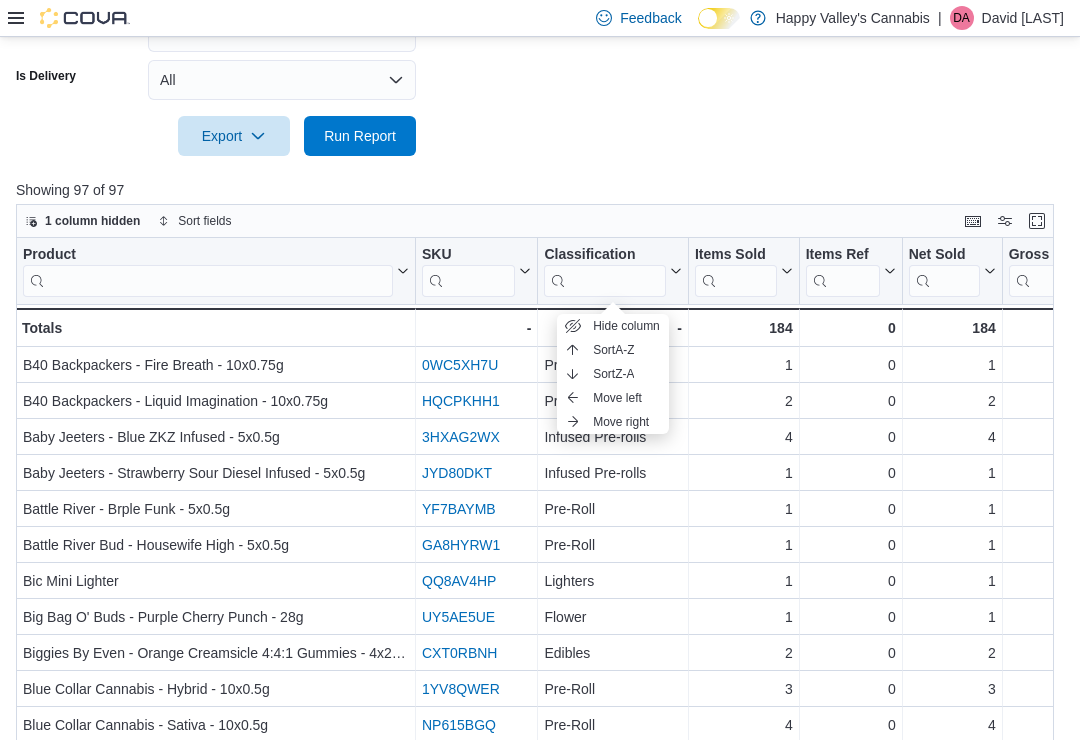 click on "Sort  A-Z" at bounding box center [613, 350] 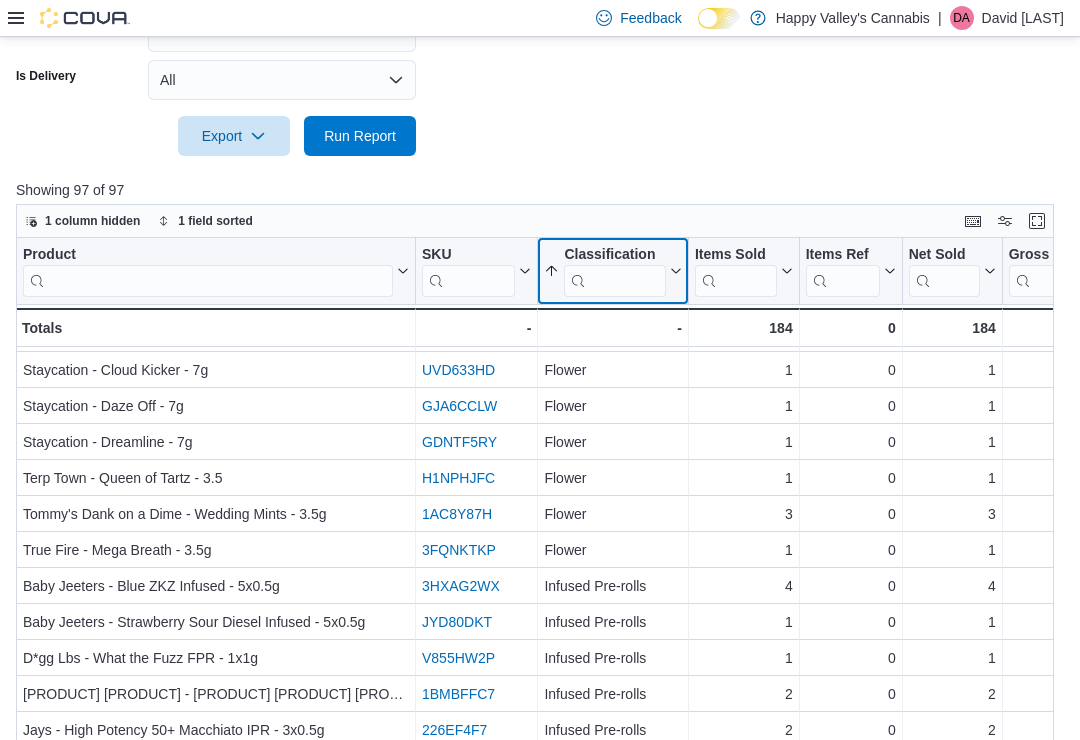 scroll, scrollTop: 1363, scrollLeft: 0, axis: vertical 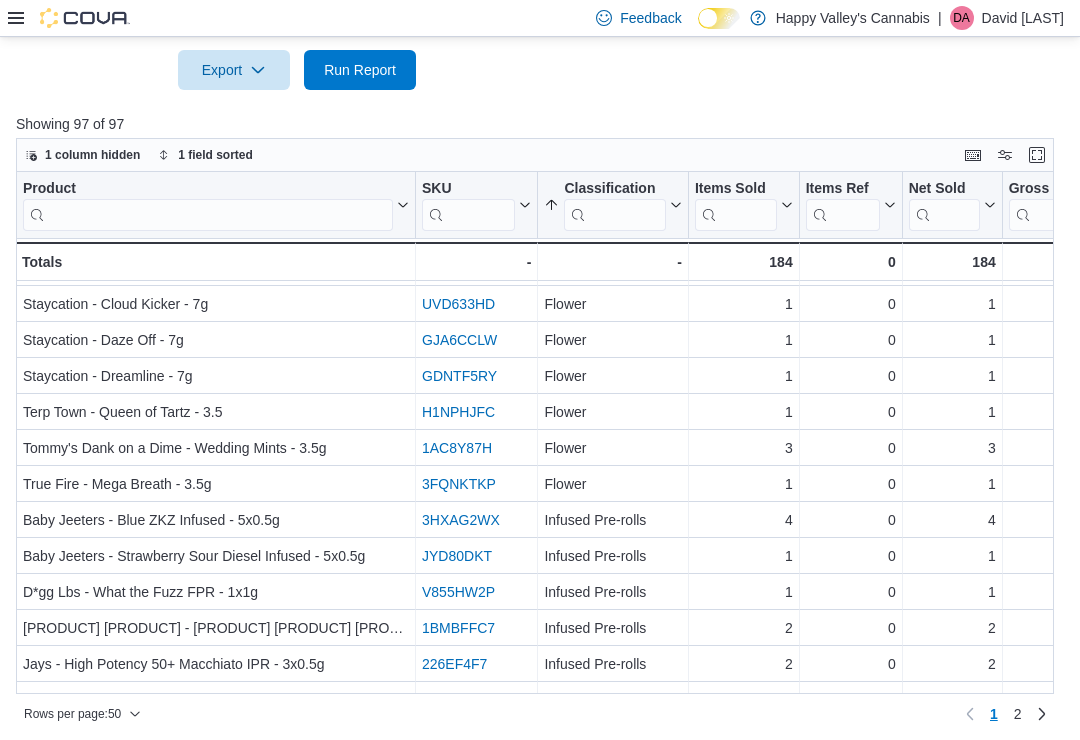 click on "2" at bounding box center [1018, 714] 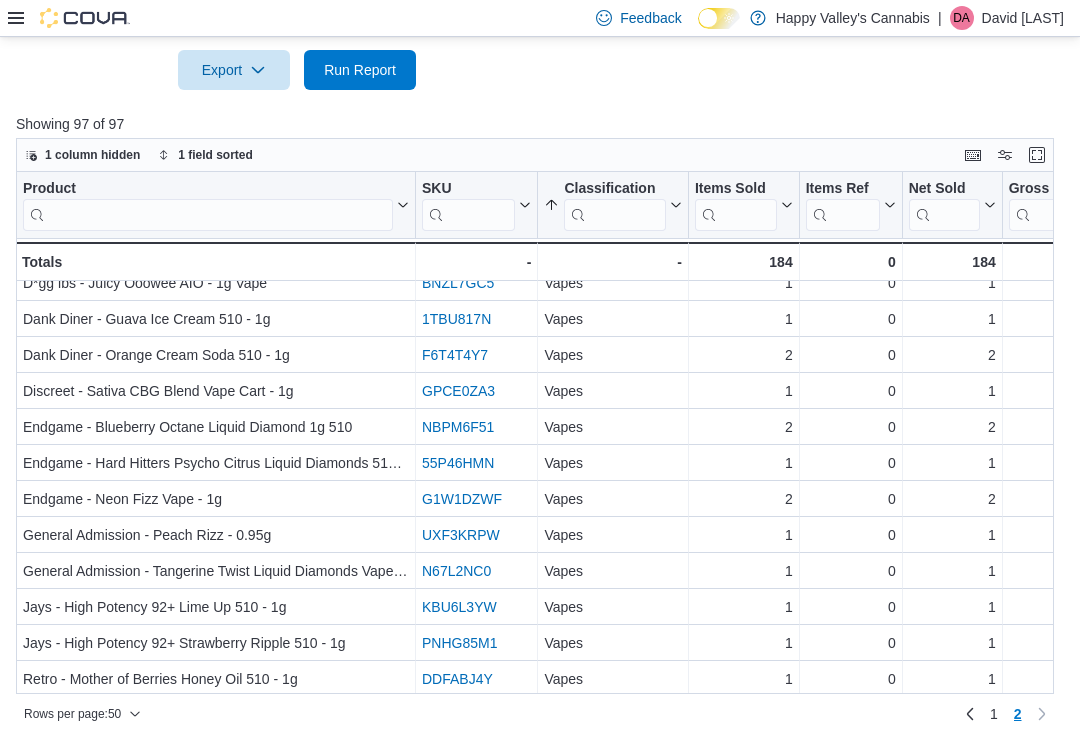 scroll, scrollTop: 1217, scrollLeft: 0, axis: vertical 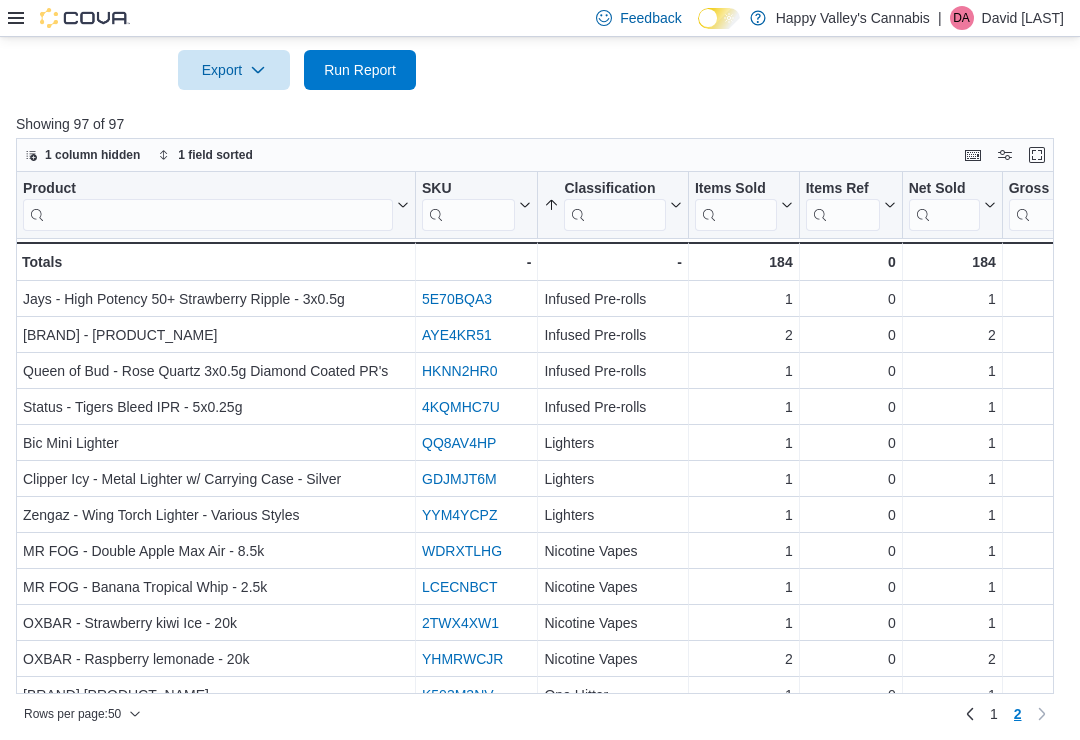 click on "1" at bounding box center (994, 714) 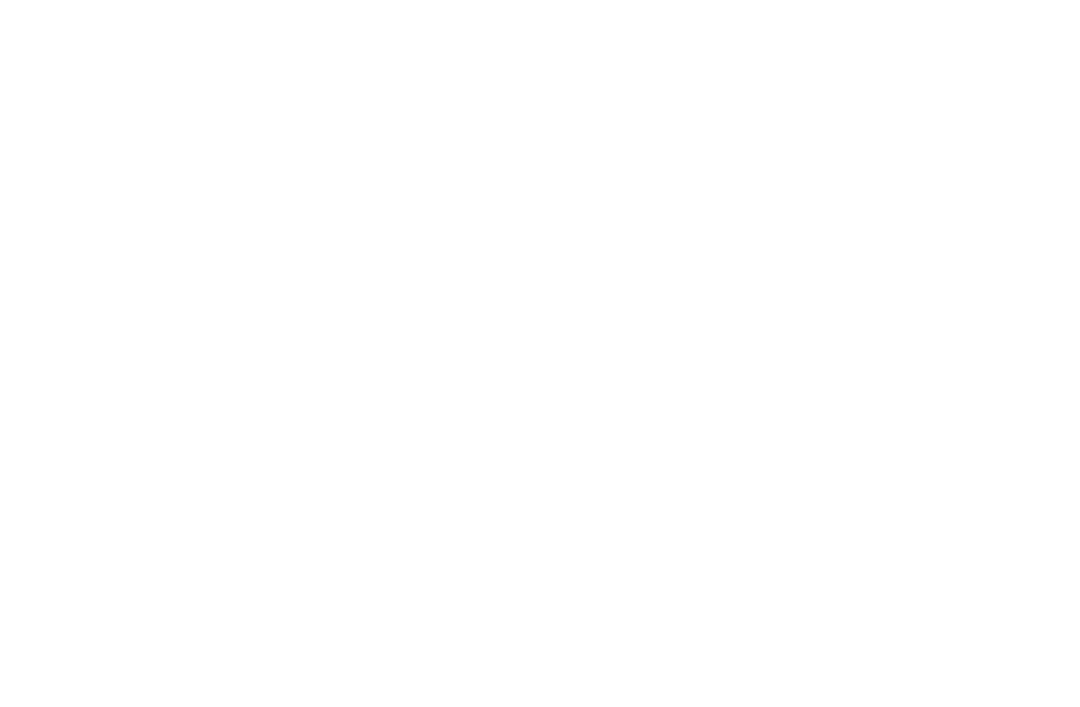 scroll, scrollTop: 0, scrollLeft: 0, axis: both 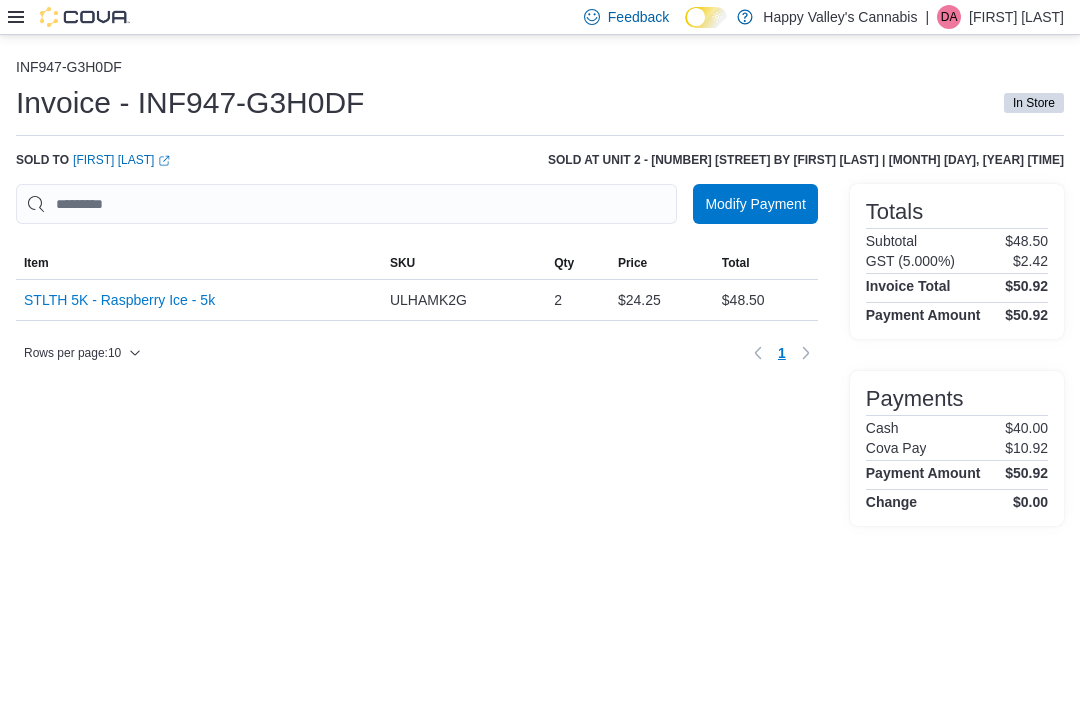 click on "Troy G (opens in a new tab or window)" at bounding box center (121, 160) 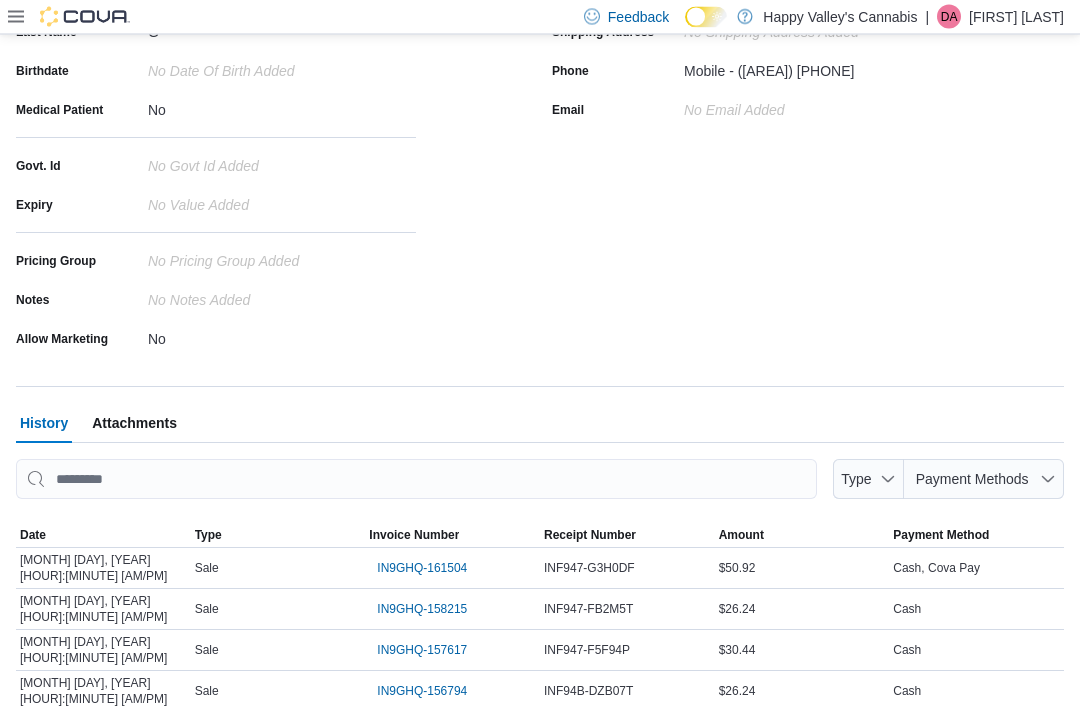 scroll, scrollTop: 311, scrollLeft: 0, axis: vertical 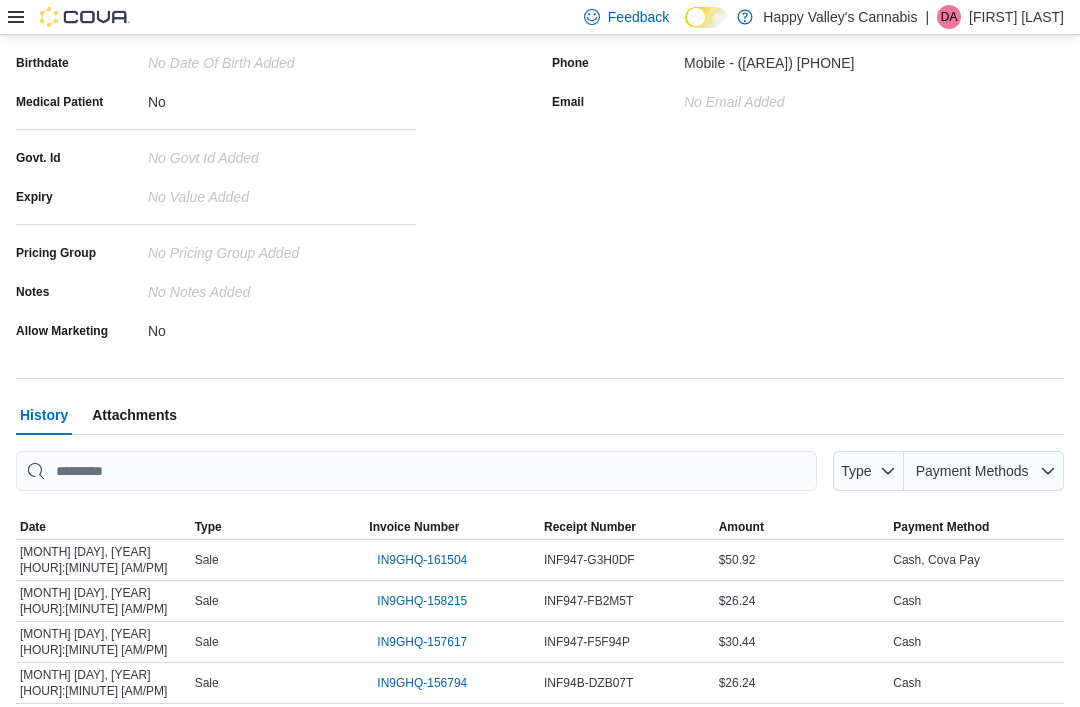 click on "IN9GHQ-157617" at bounding box center [422, 642] 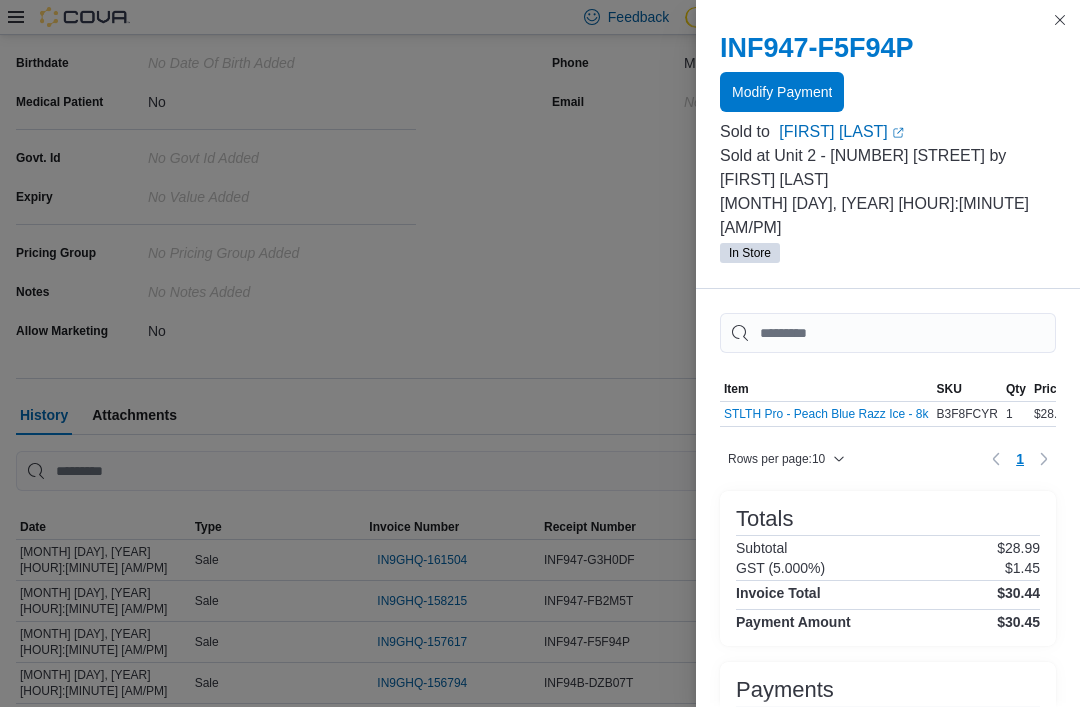 click on "IN9GHQ-158215" at bounding box center (422, 601) 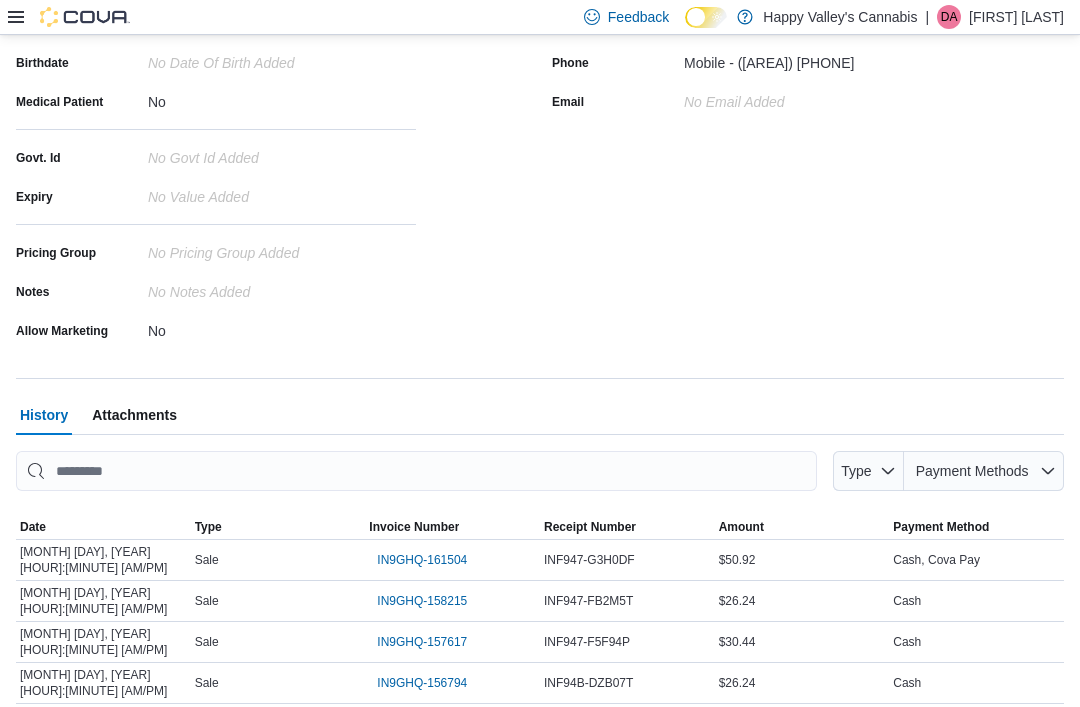 click on "IN9GHQ-157617" at bounding box center (422, 642) 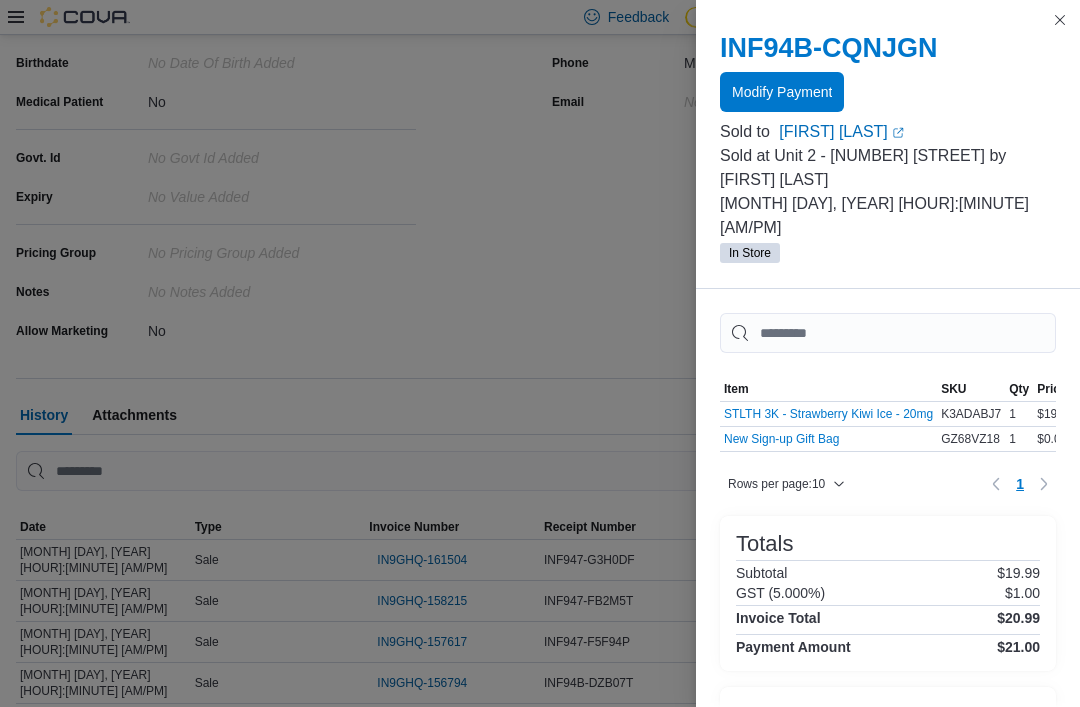 click on "INF94B-CQNJGN Modify Payment Sold to  Troy G (opens in a new tab or window) Sold at Unit 2 - 1115 Gateway Rd. by Ezra Nickel May 6, 2025 1:07 PM In Store" at bounding box center (888, 148) 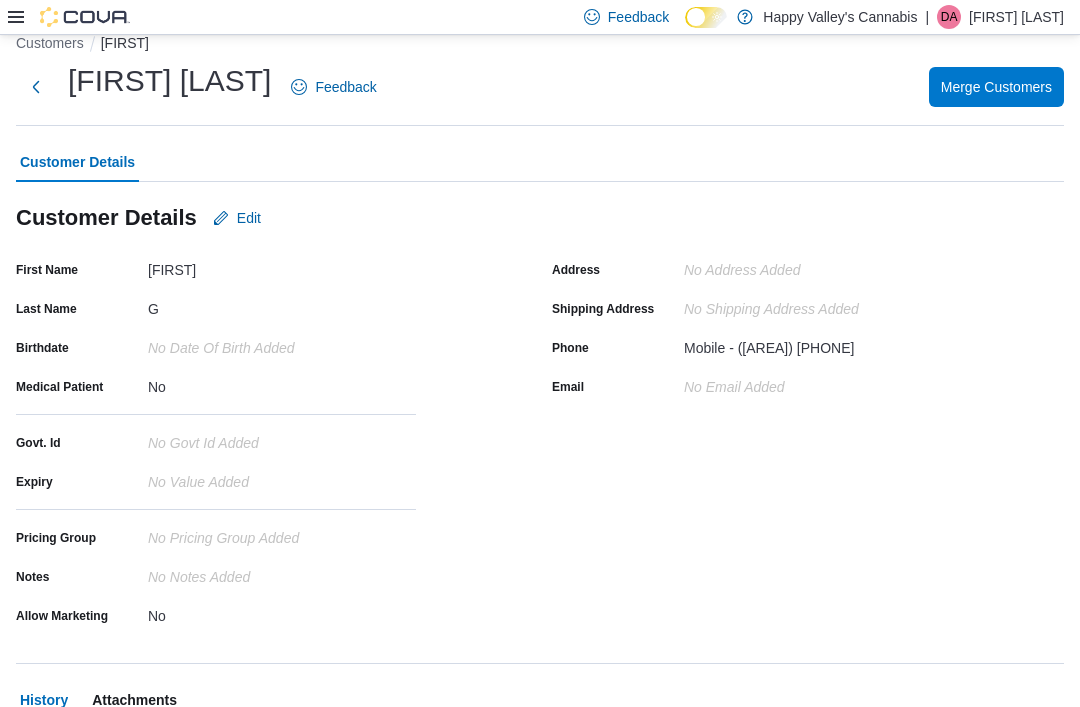 scroll, scrollTop: 0, scrollLeft: 0, axis: both 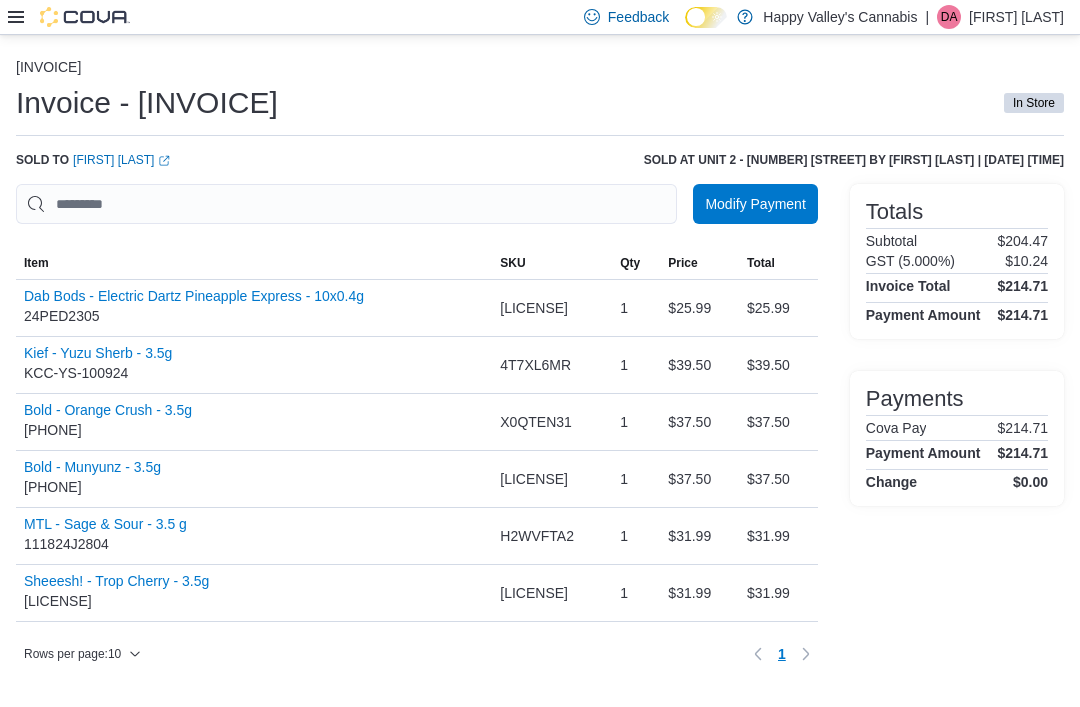 click on "Lisa Young (opens in a new tab or window)" at bounding box center [121, 160] 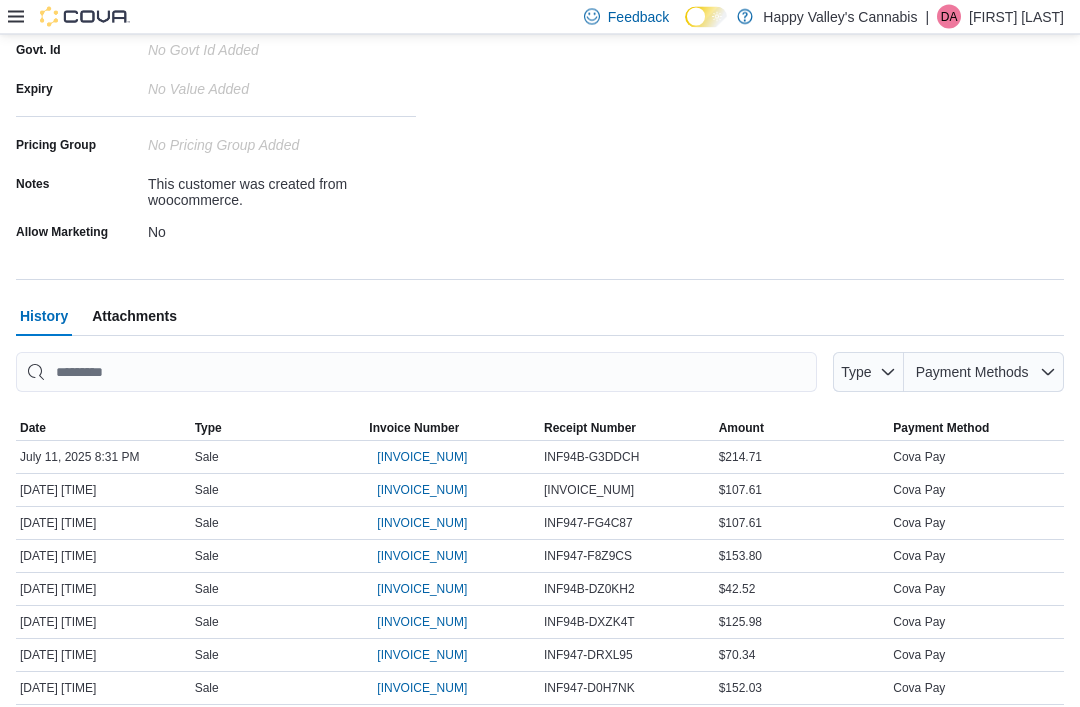 scroll, scrollTop: 486, scrollLeft: 0, axis: vertical 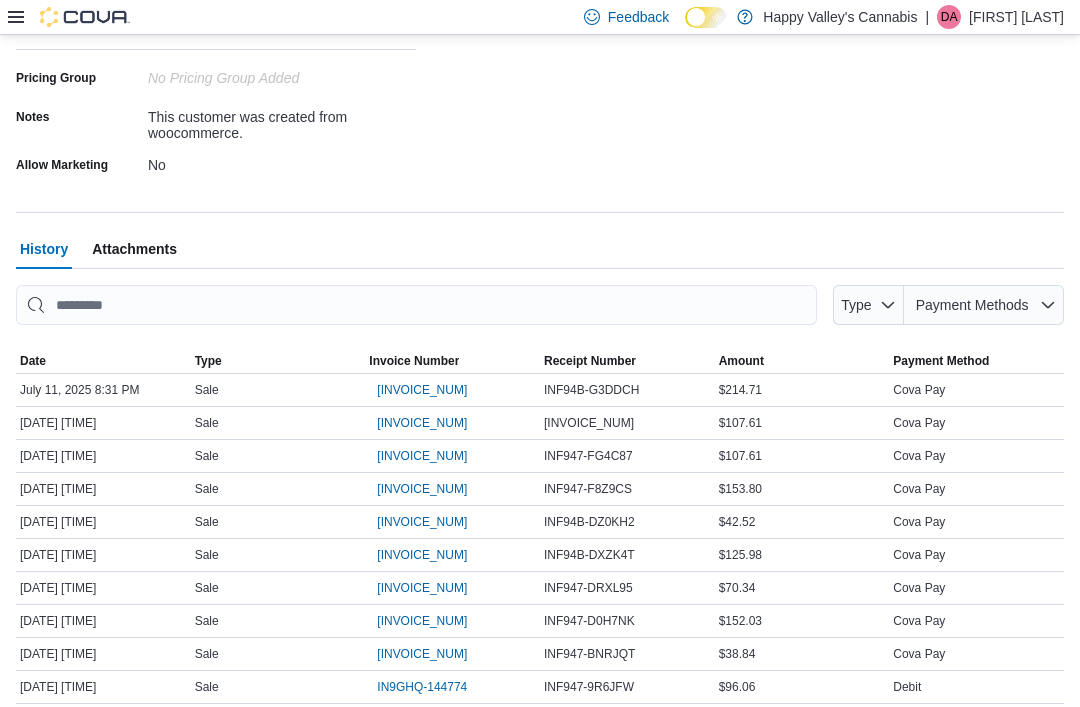 click on "[INVOICE_NUM]" at bounding box center (422, 555) 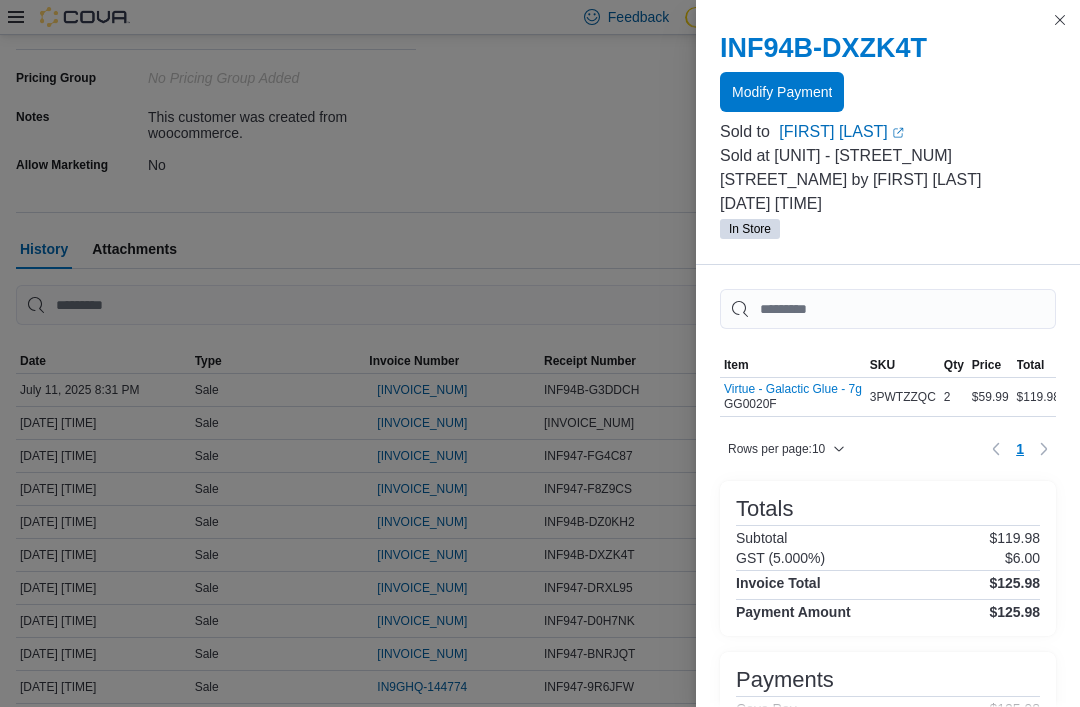 click at bounding box center (888, 4) 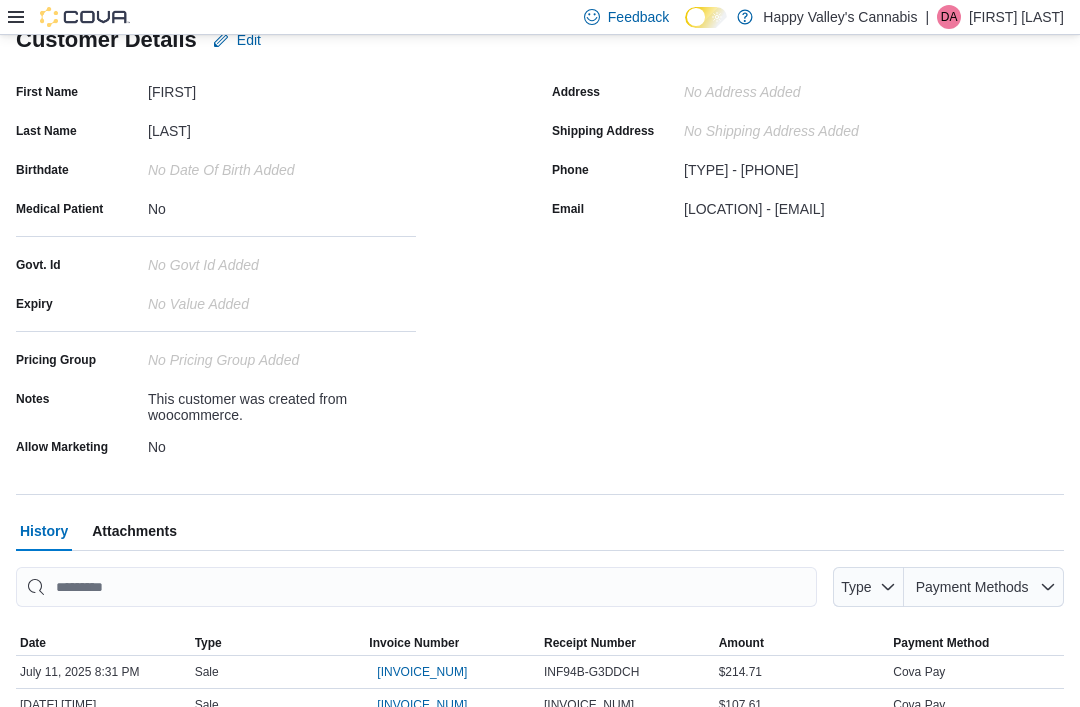 scroll, scrollTop: 0, scrollLeft: 0, axis: both 